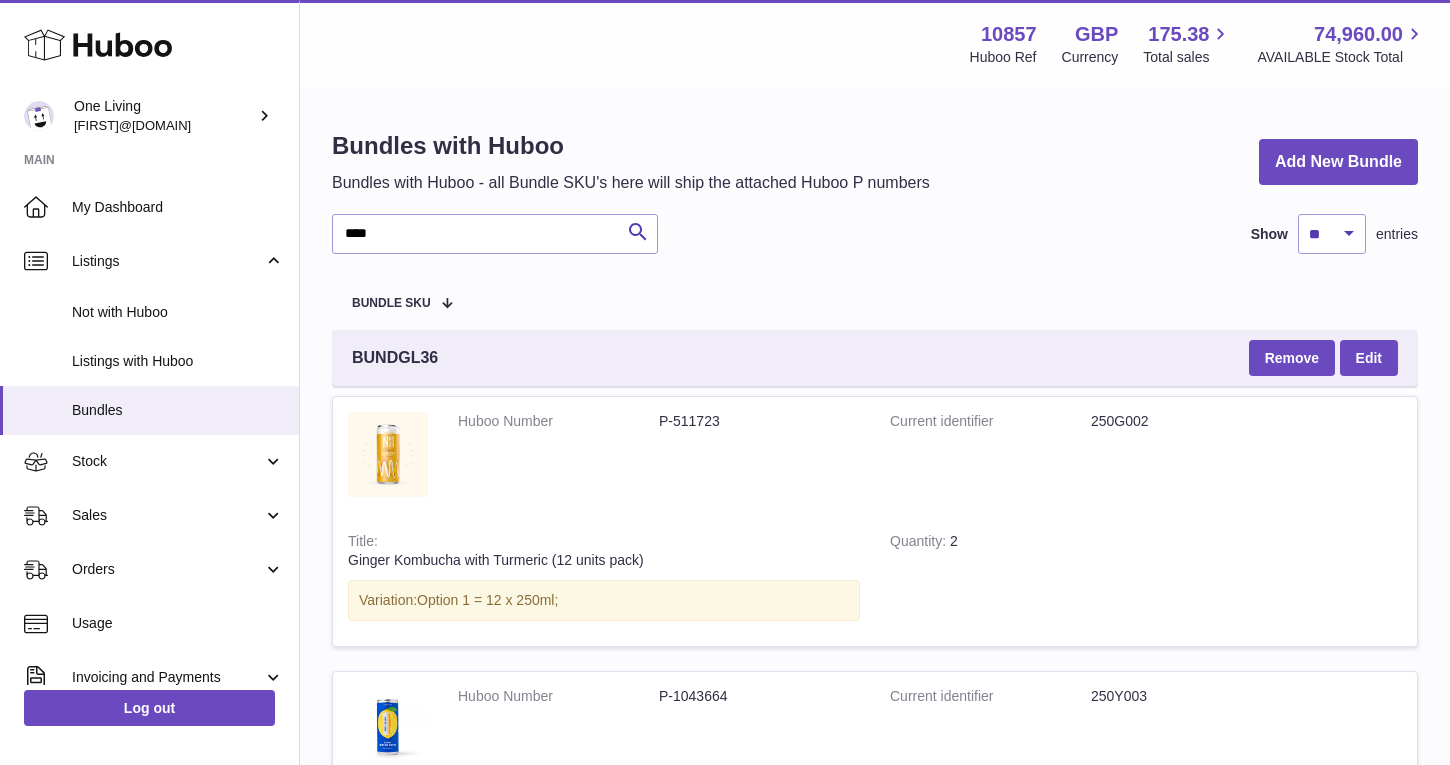 scroll, scrollTop: 686, scrollLeft: 0, axis: vertical 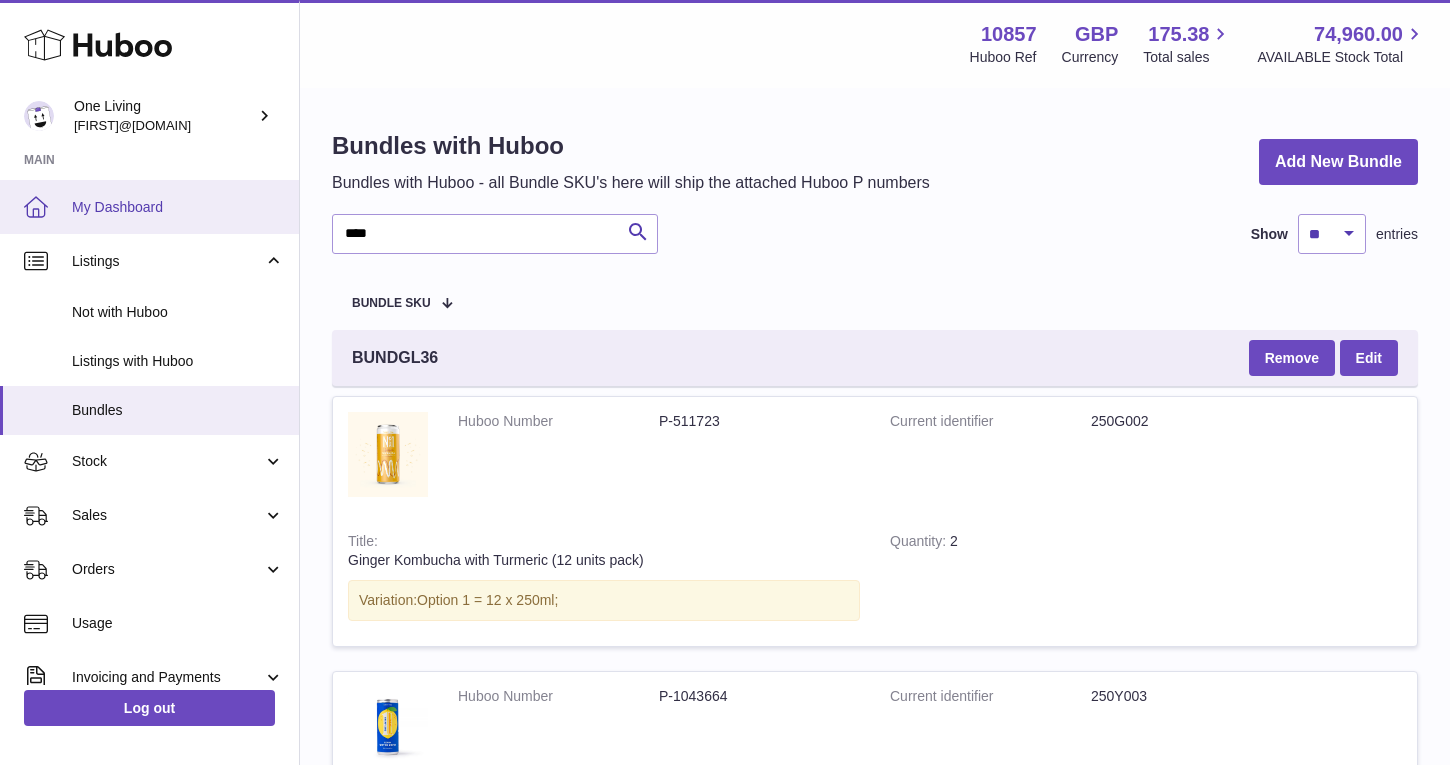 drag, startPoint x: 410, startPoint y: 227, endPoint x: 267, endPoint y: 224, distance: 143.03146 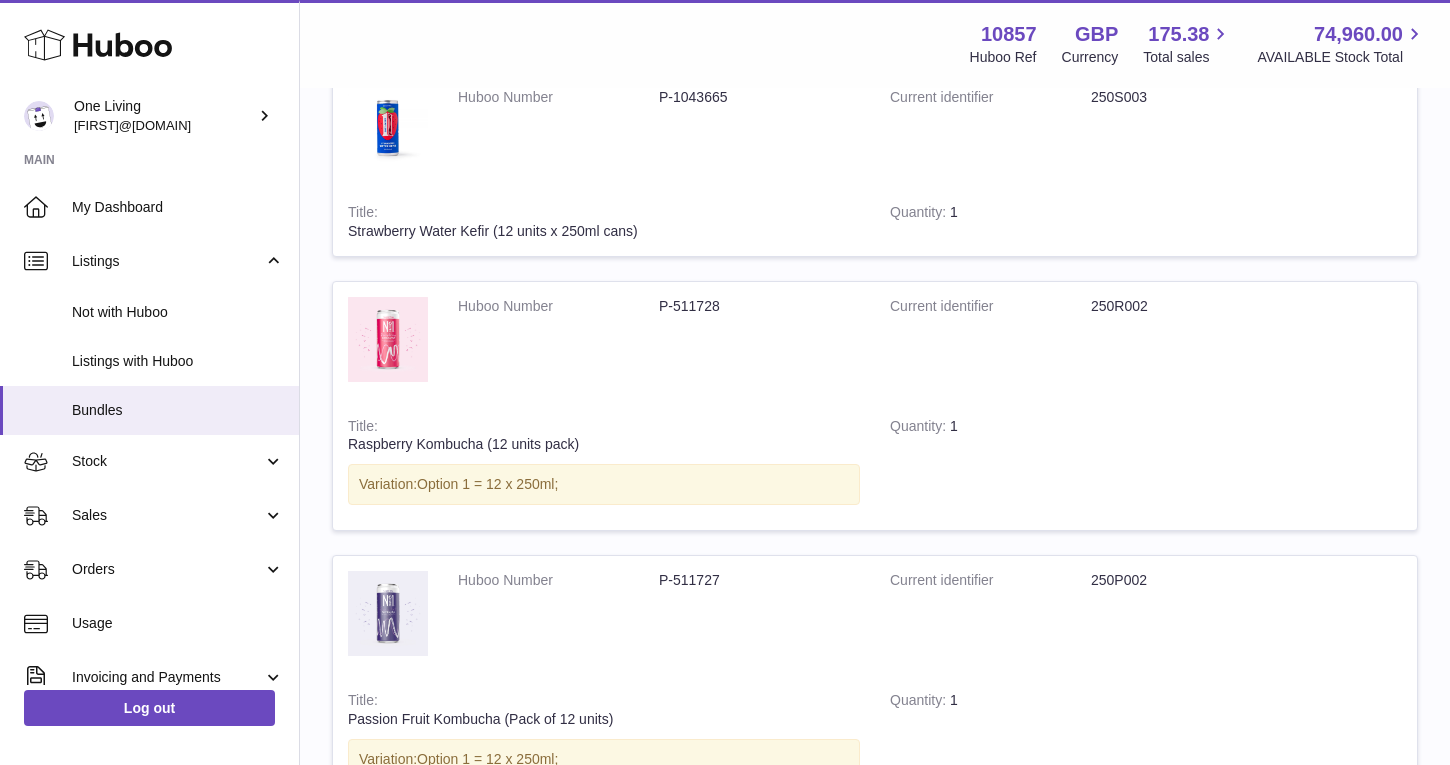 scroll, scrollTop: 325, scrollLeft: 0, axis: vertical 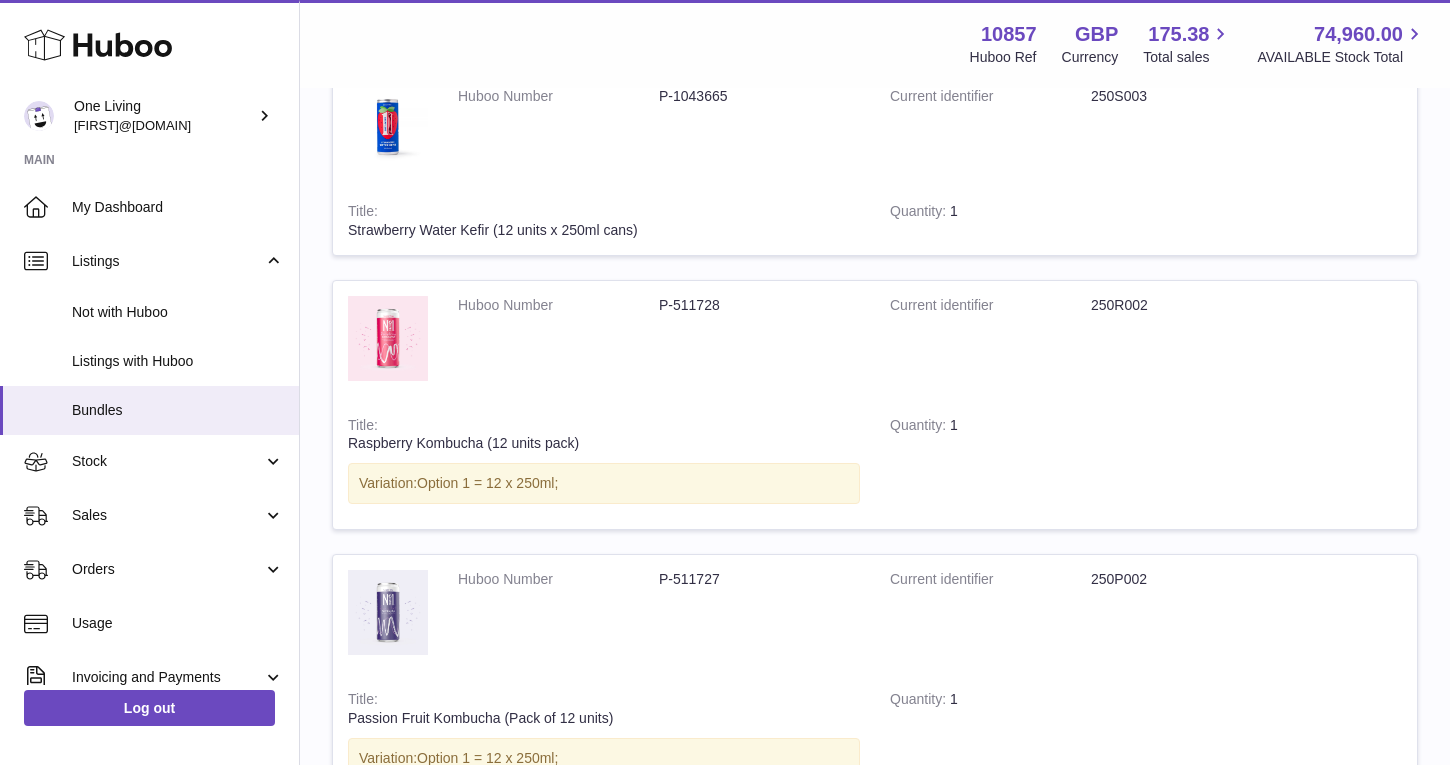 click on "250R002" at bounding box center [1191, 305] 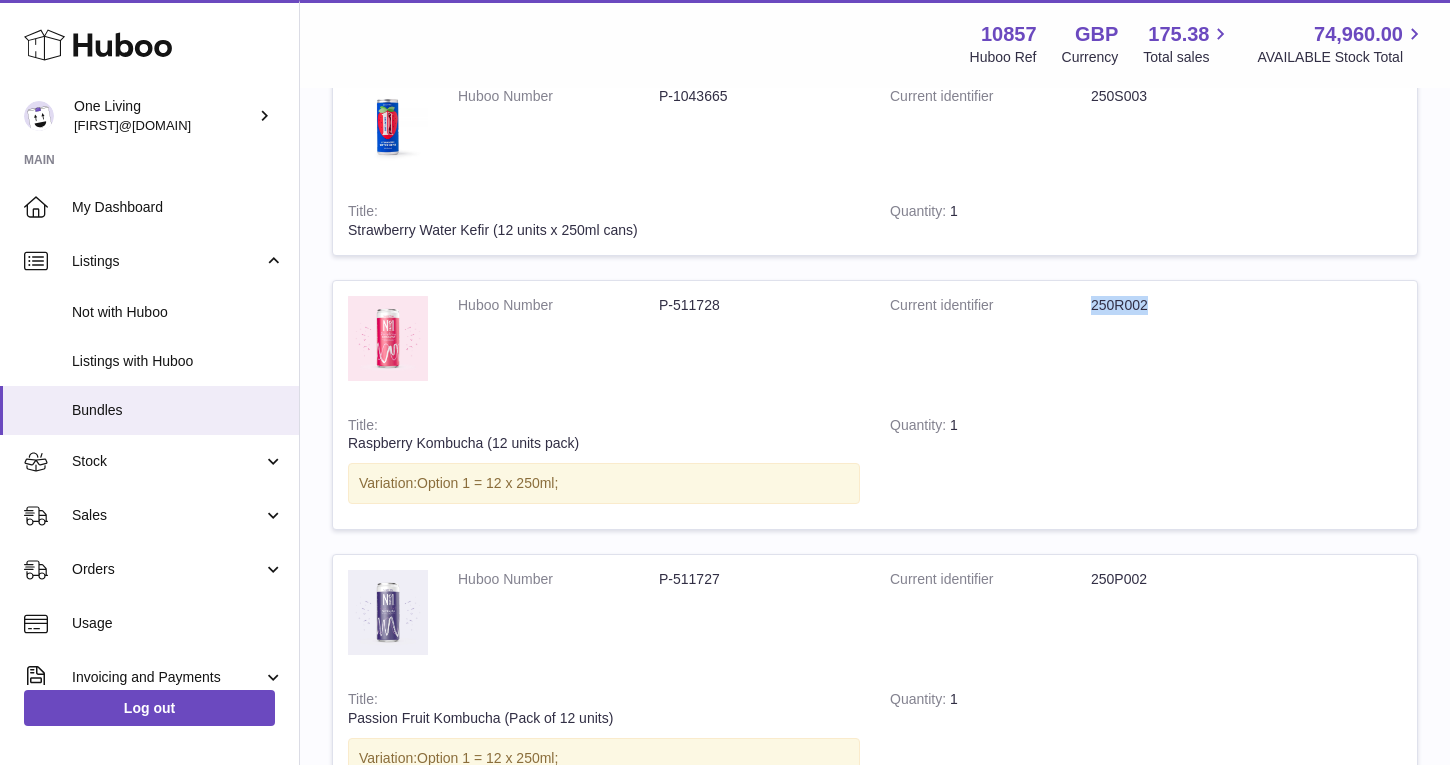 click on "250R002" at bounding box center (1191, 305) 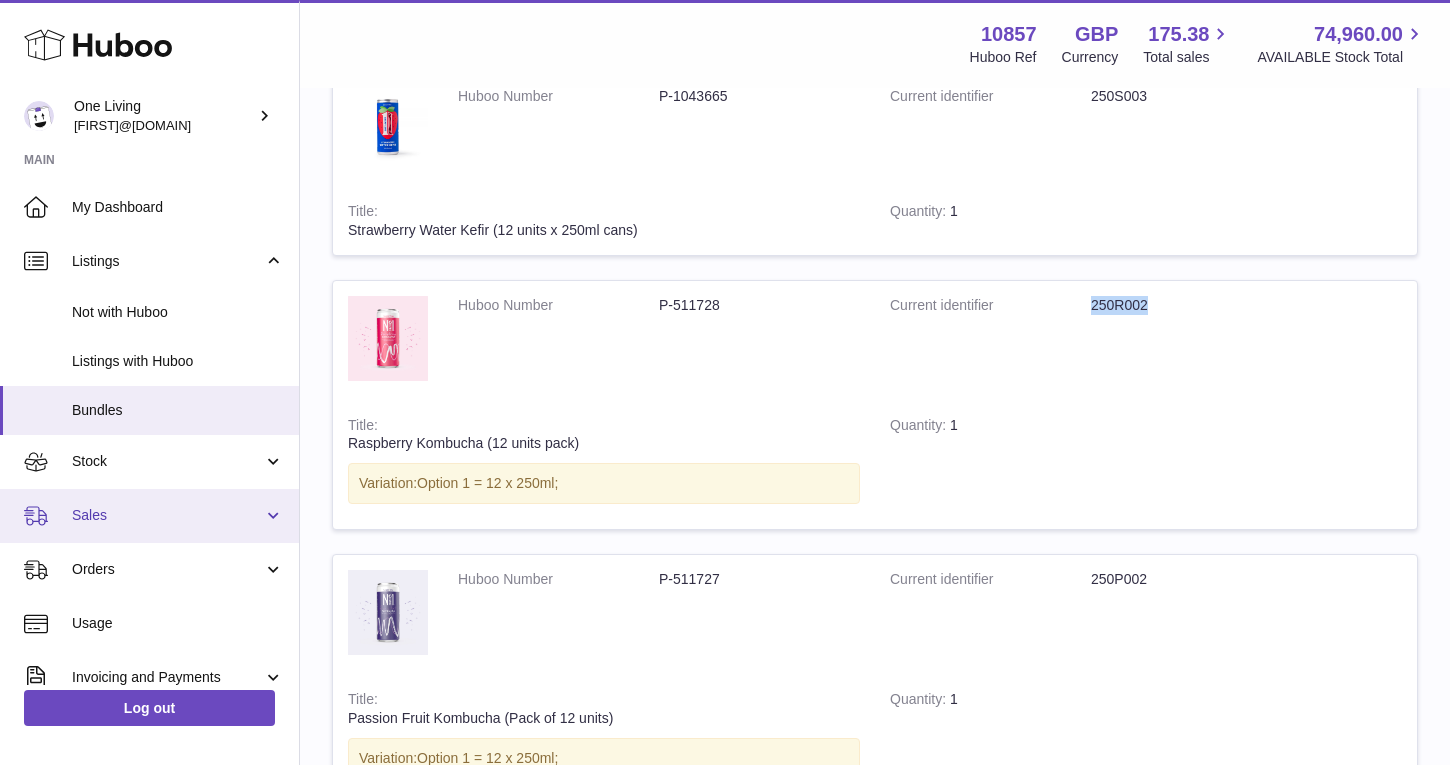 click on "Sales" at bounding box center (167, 515) 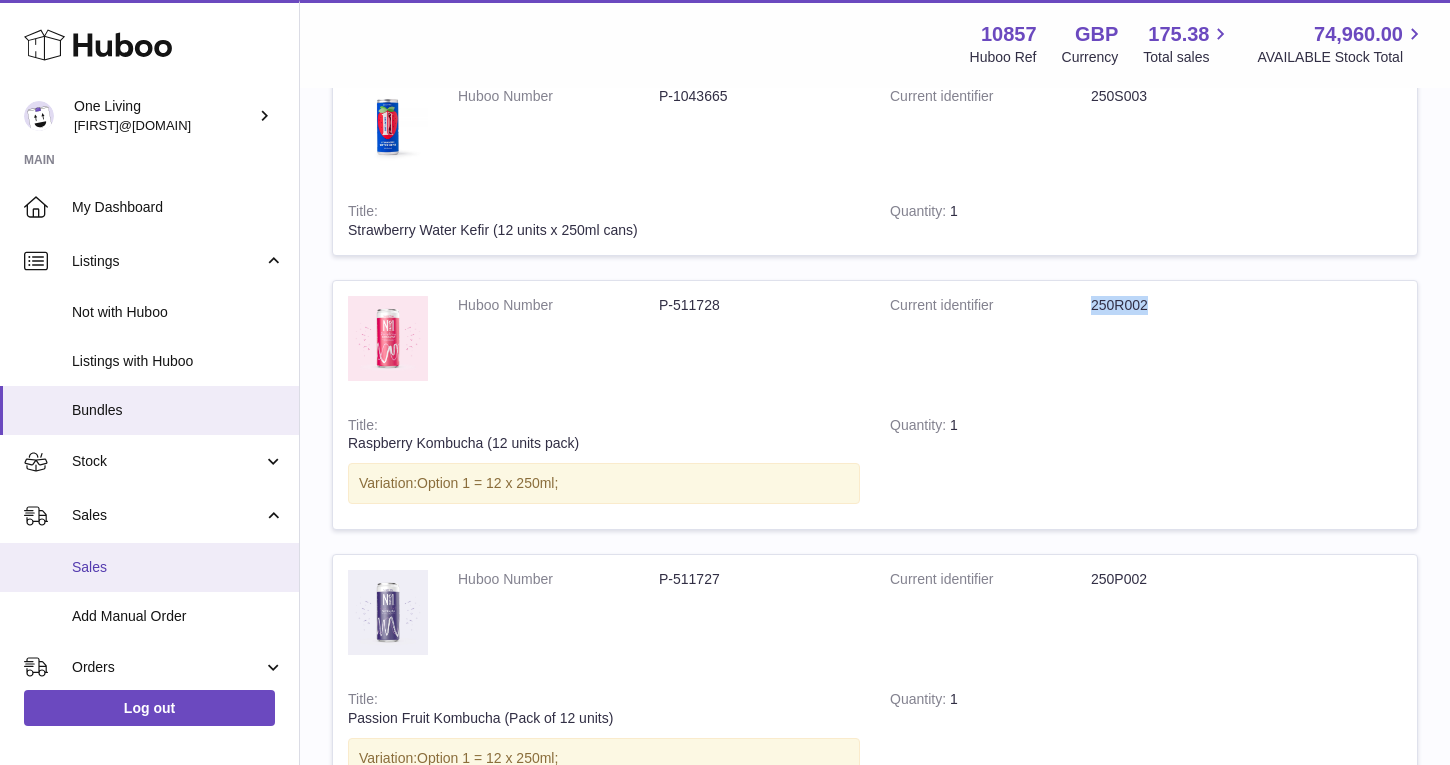 click on "Sales" at bounding box center (178, 567) 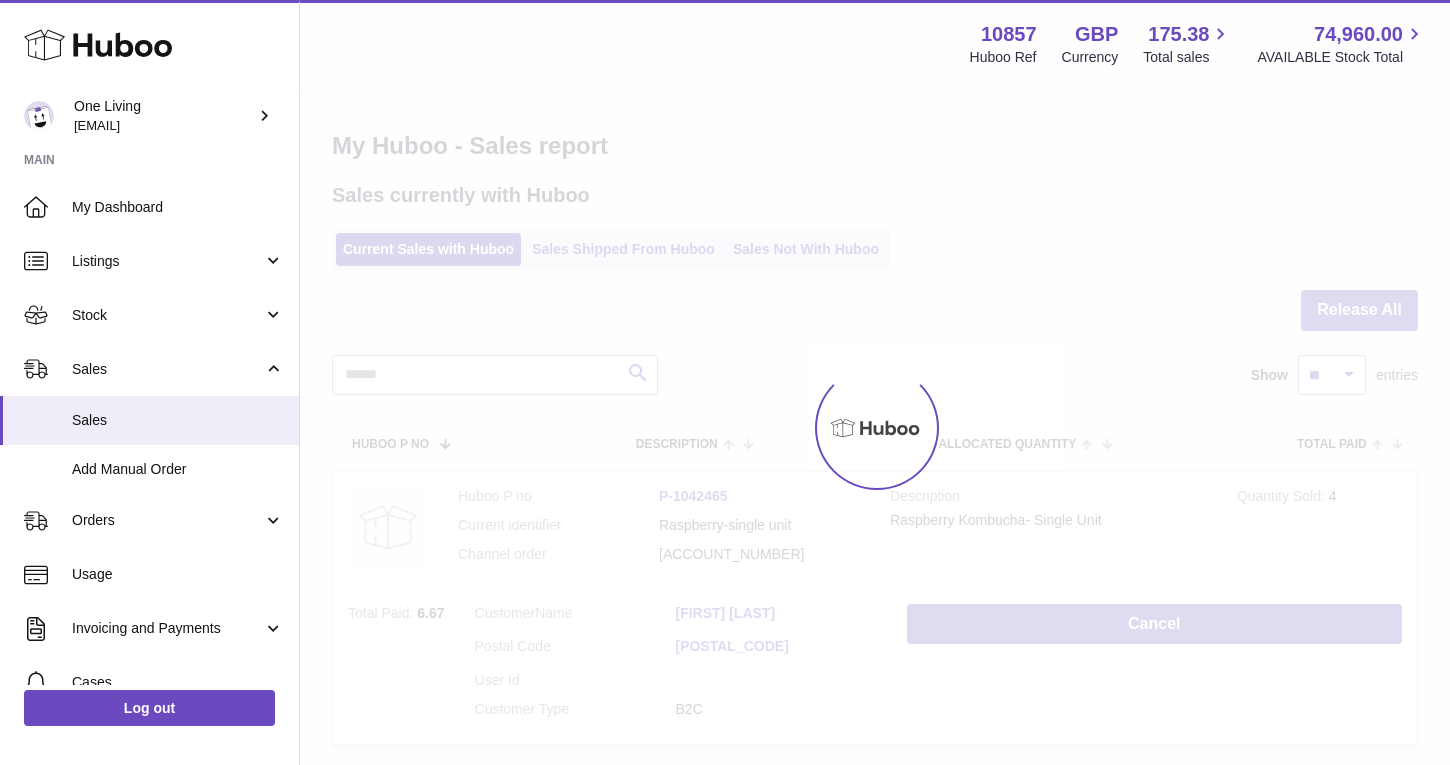 scroll, scrollTop: 0, scrollLeft: 0, axis: both 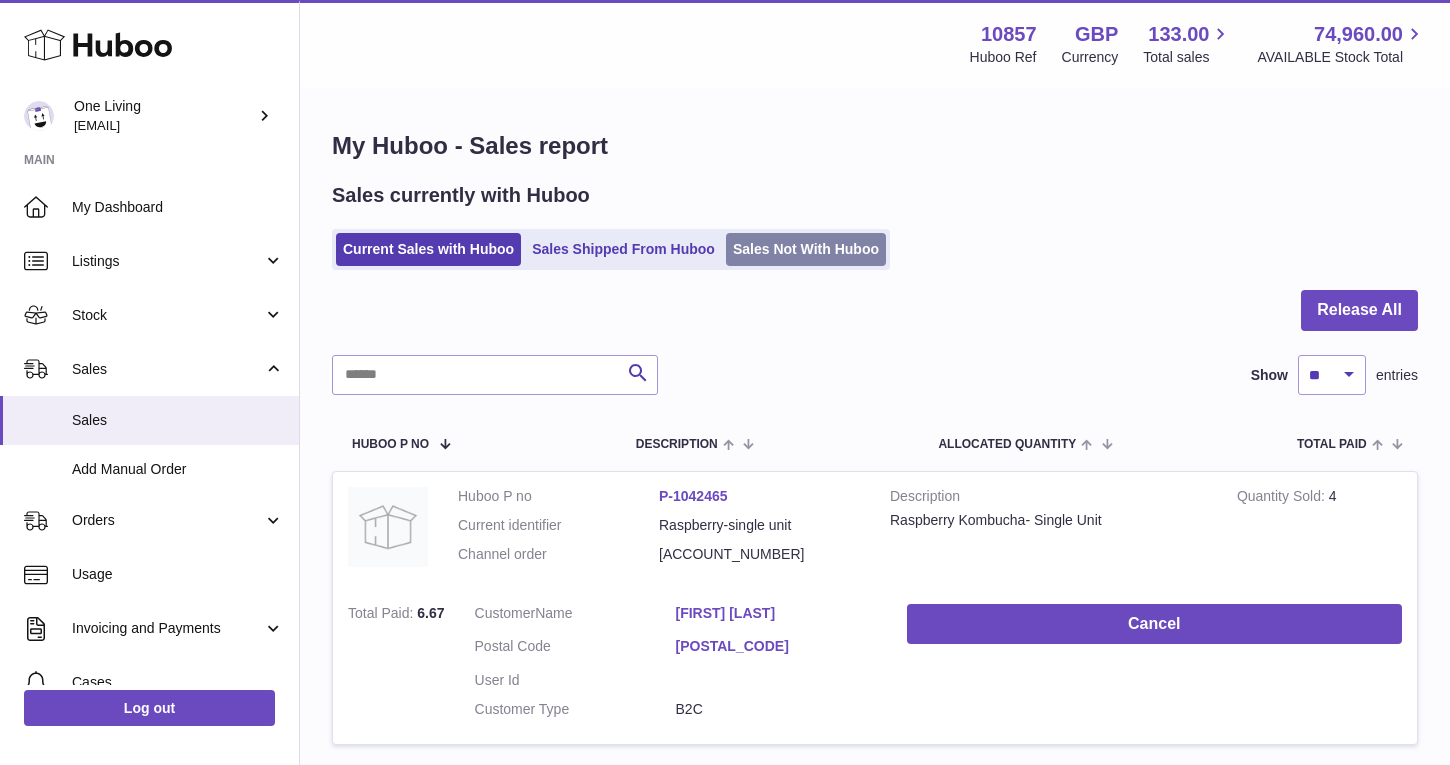 click on "Sales Not With Huboo" at bounding box center (806, 249) 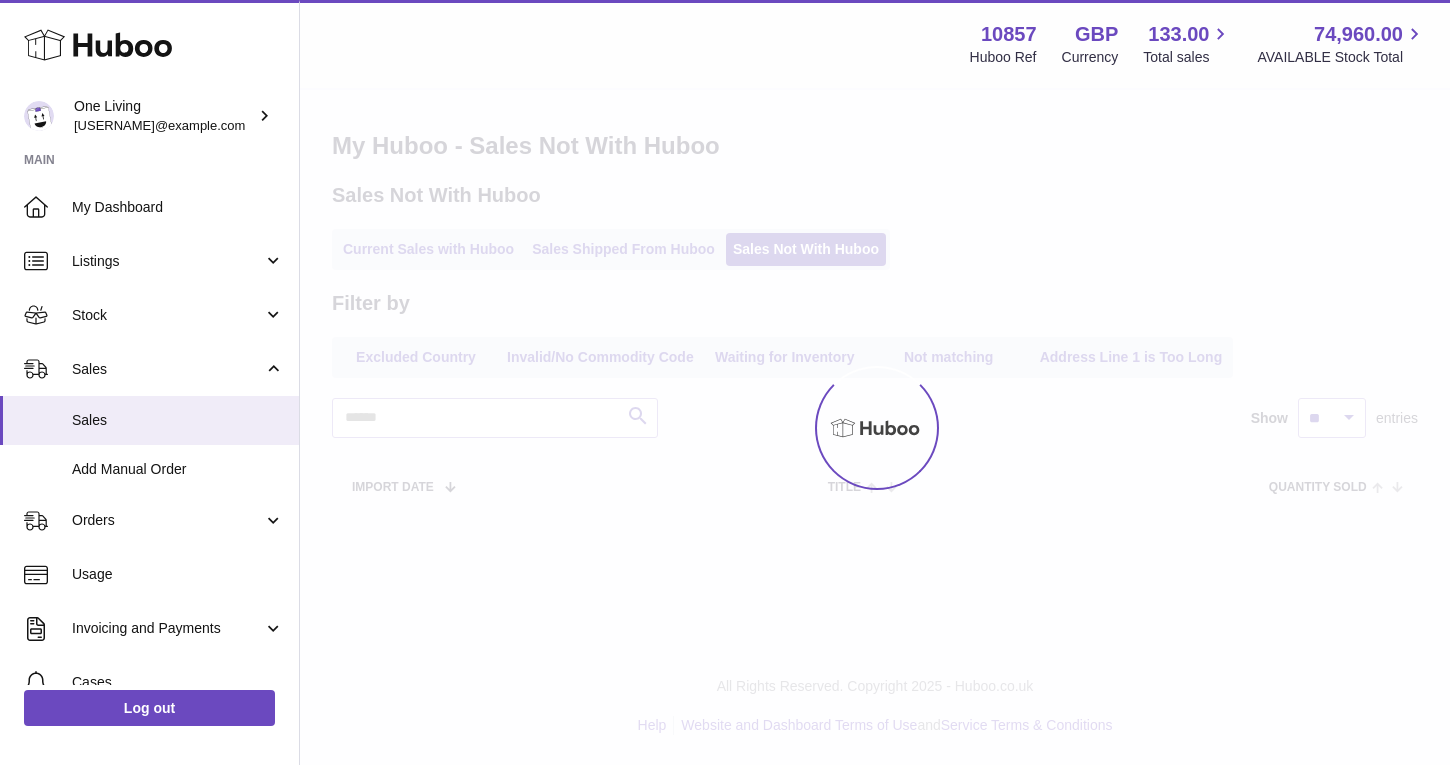 scroll, scrollTop: 0, scrollLeft: 0, axis: both 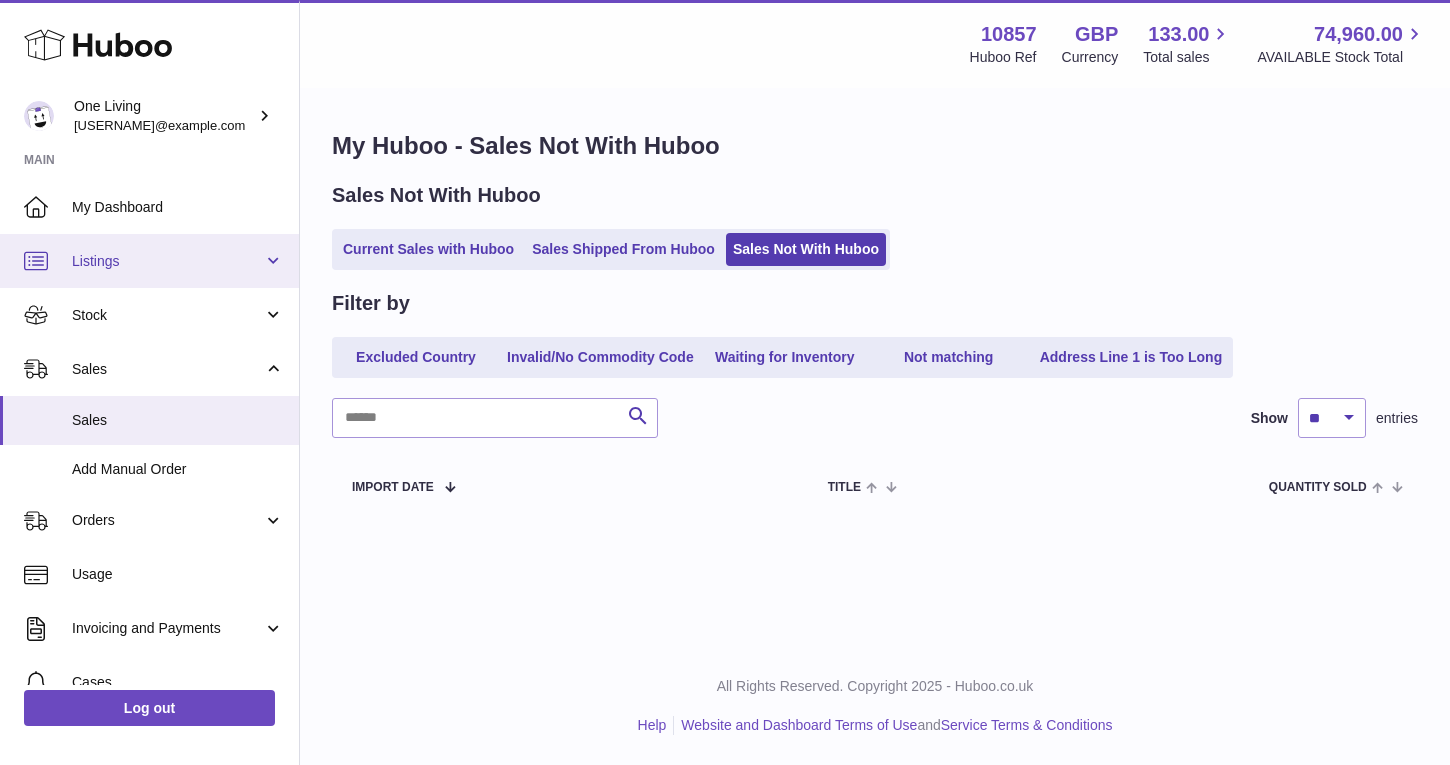 click on "Listings" at bounding box center [167, 261] 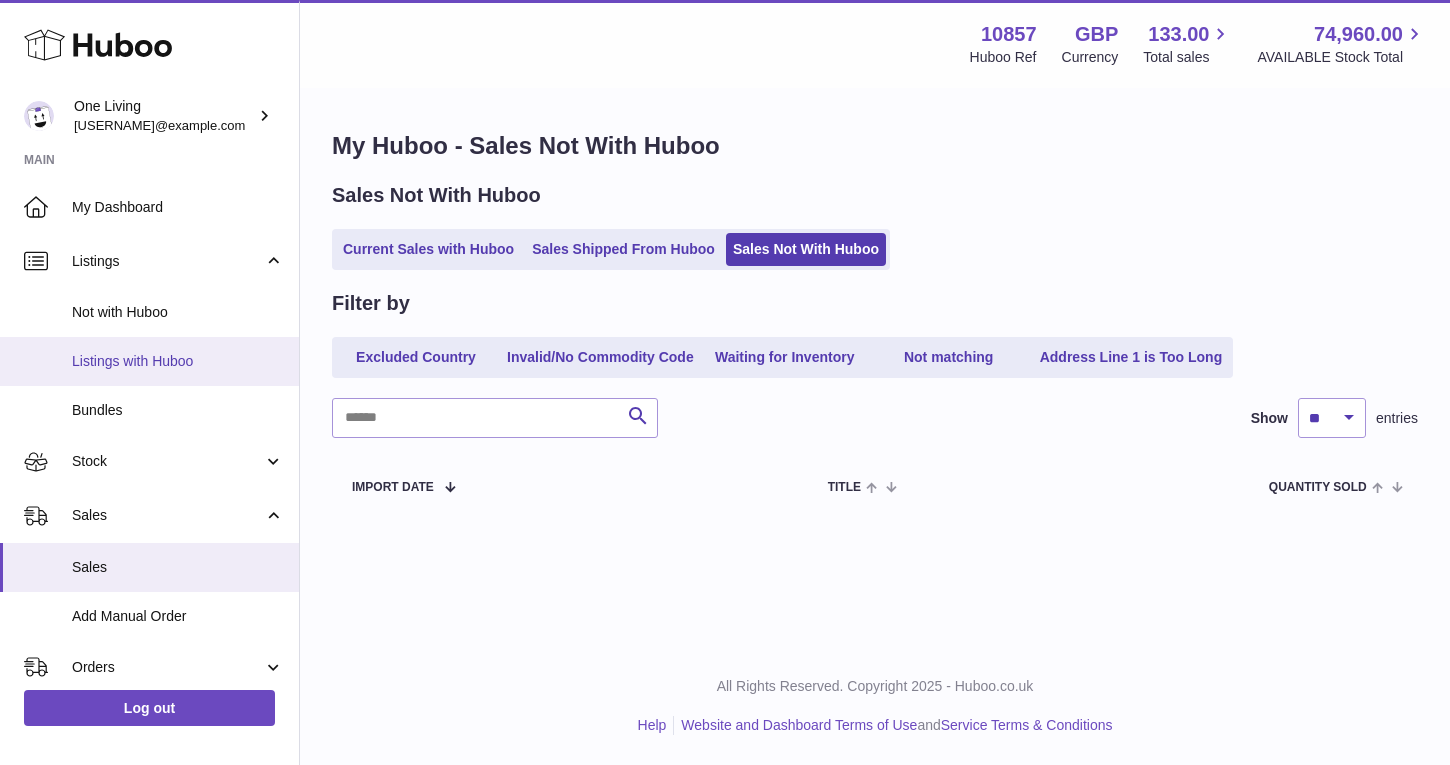 click on "Listings with Huboo" at bounding box center (178, 361) 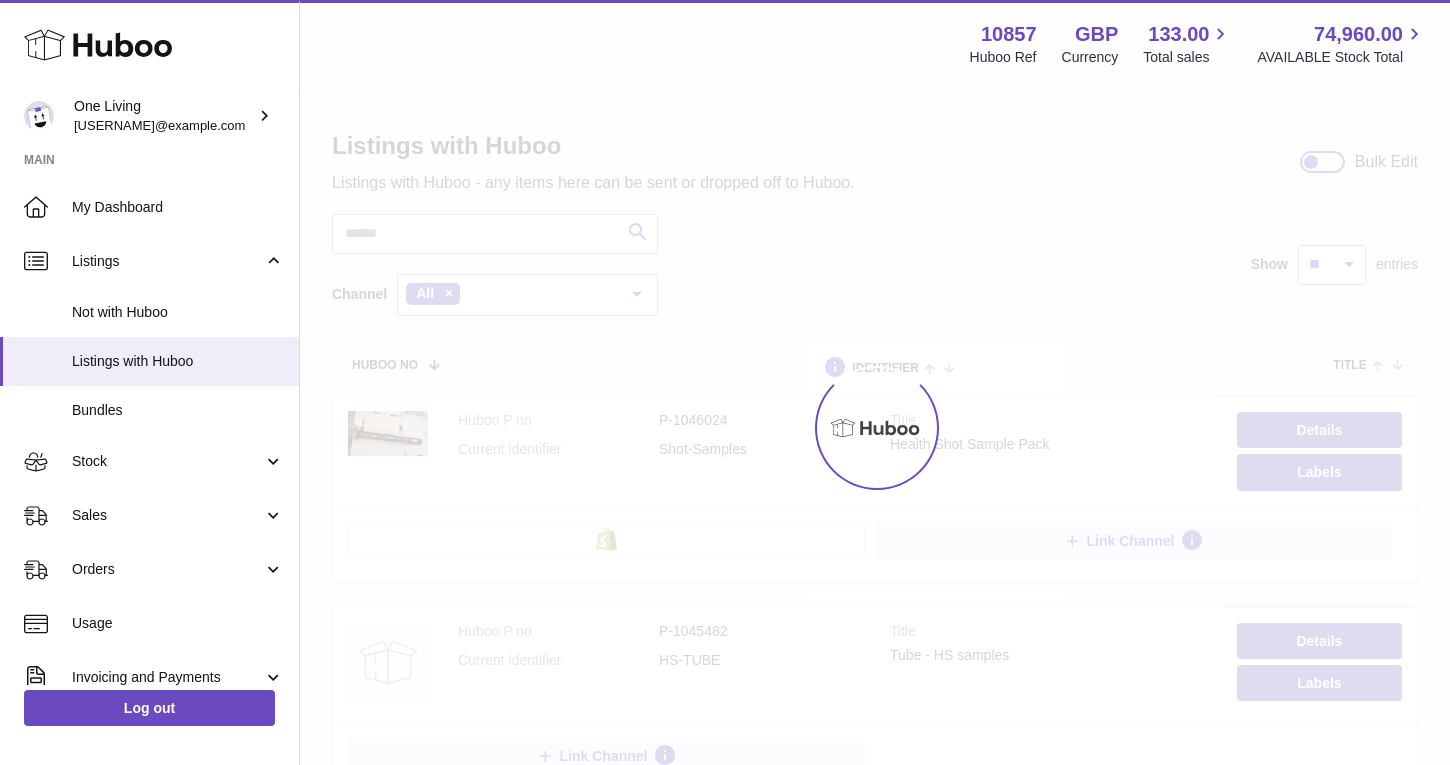 scroll, scrollTop: 0, scrollLeft: 0, axis: both 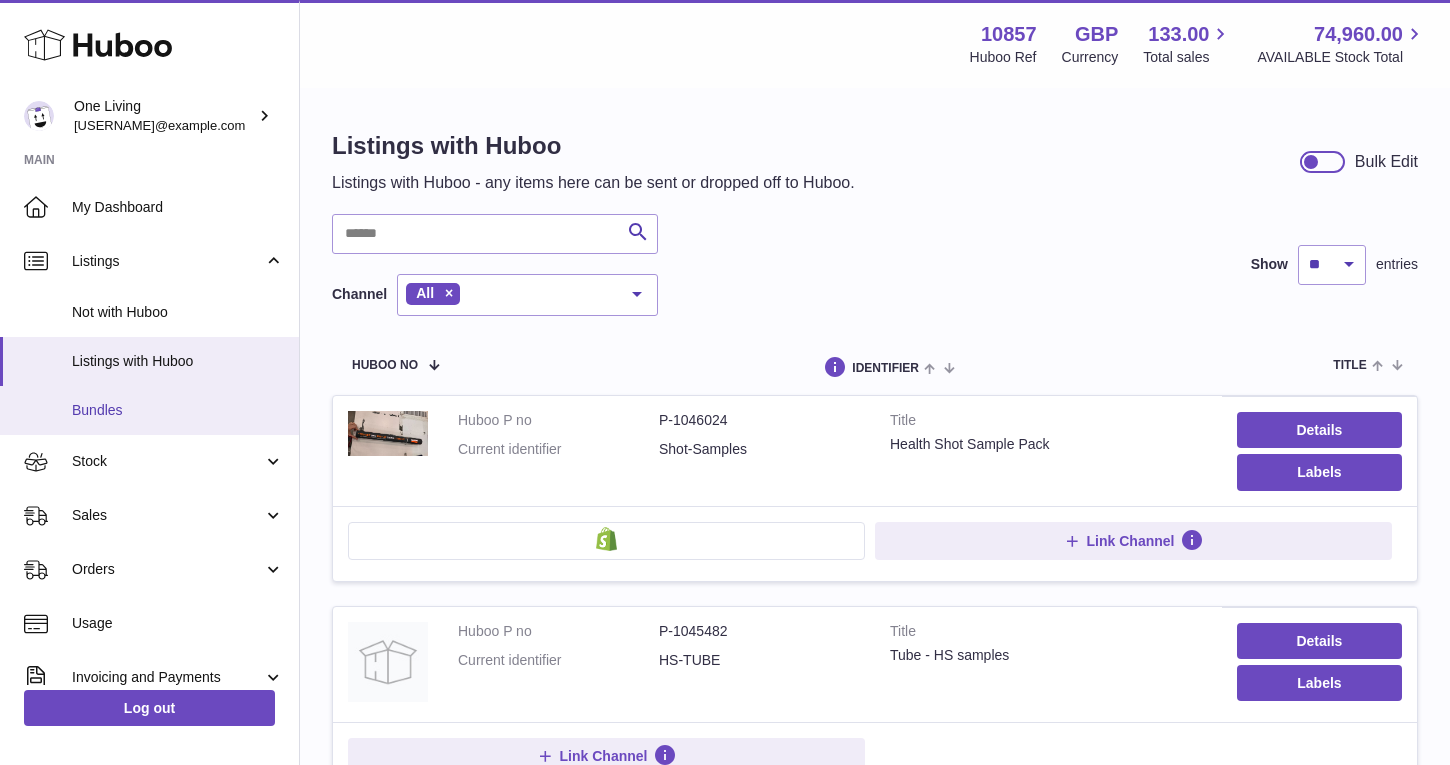 click on "Bundles" at bounding box center [178, 410] 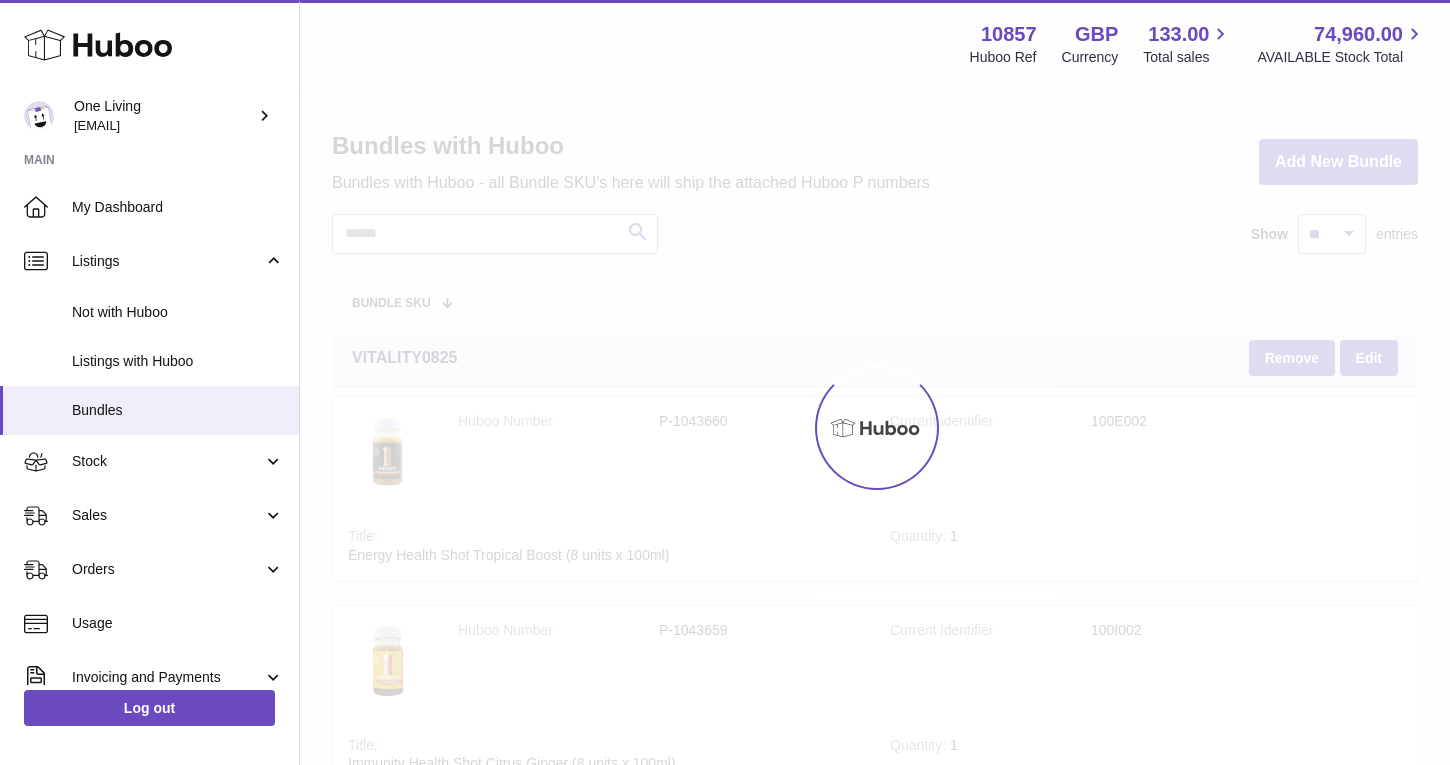 scroll, scrollTop: 0, scrollLeft: 0, axis: both 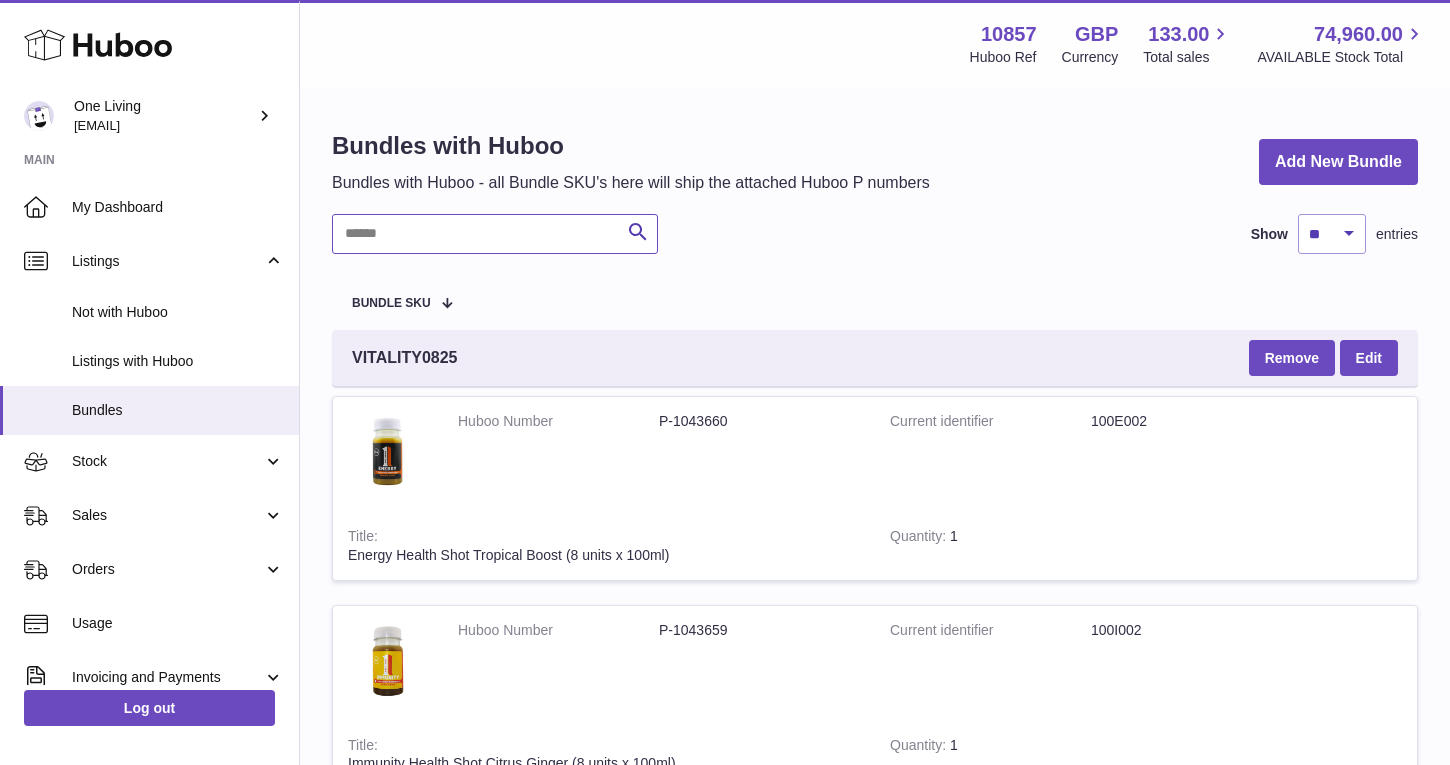 click at bounding box center [495, 234] 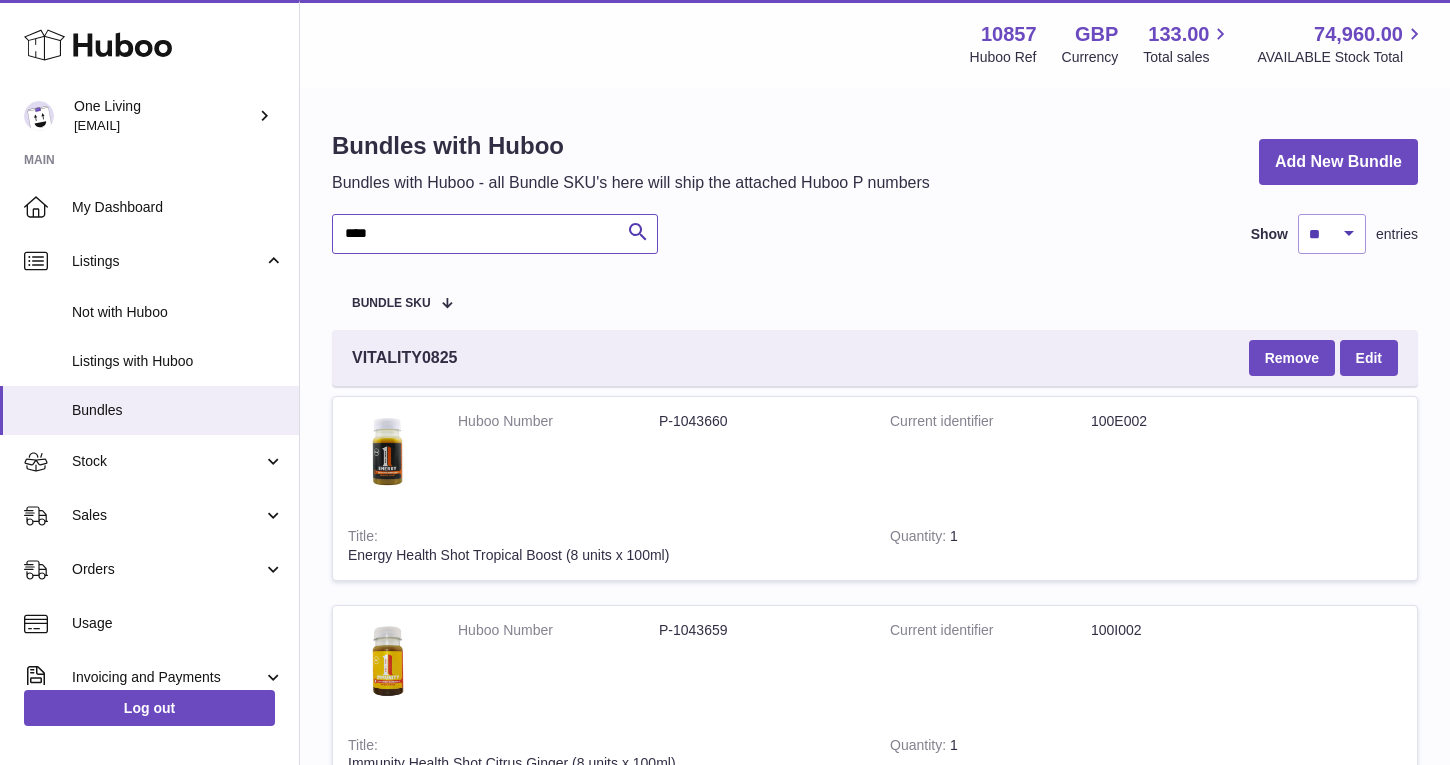 type on "****" 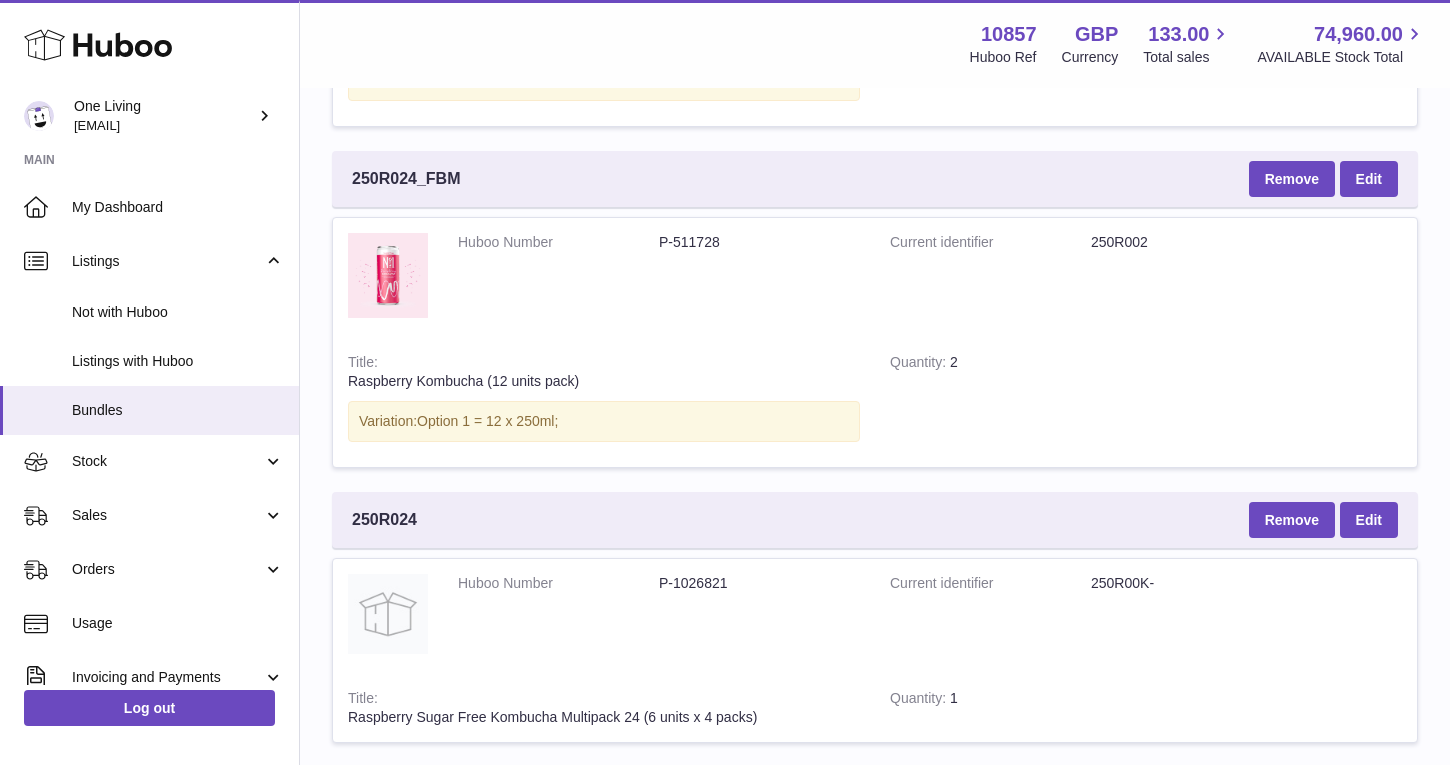 scroll, scrollTop: 4891, scrollLeft: 0, axis: vertical 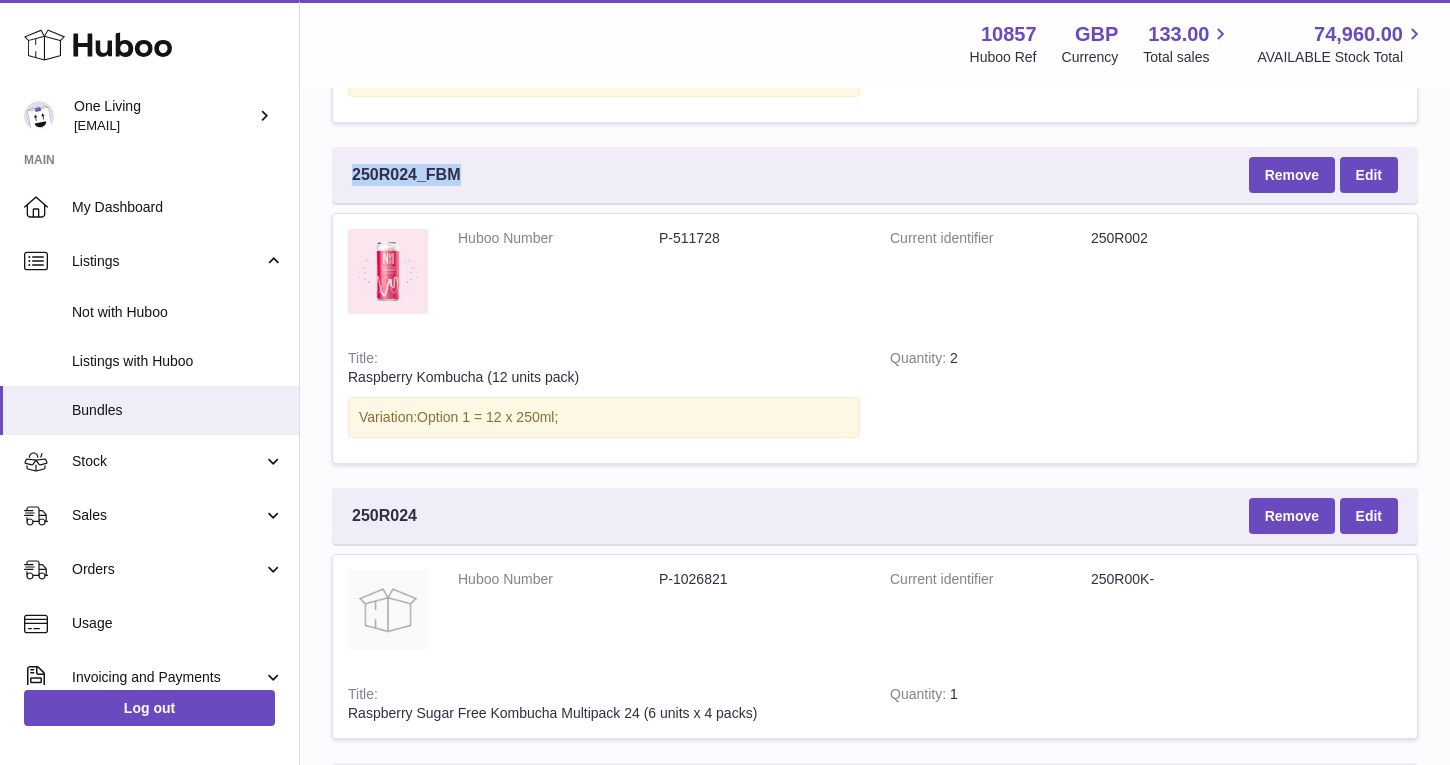 drag, startPoint x: 472, startPoint y: 177, endPoint x: 334, endPoint y: 177, distance: 138 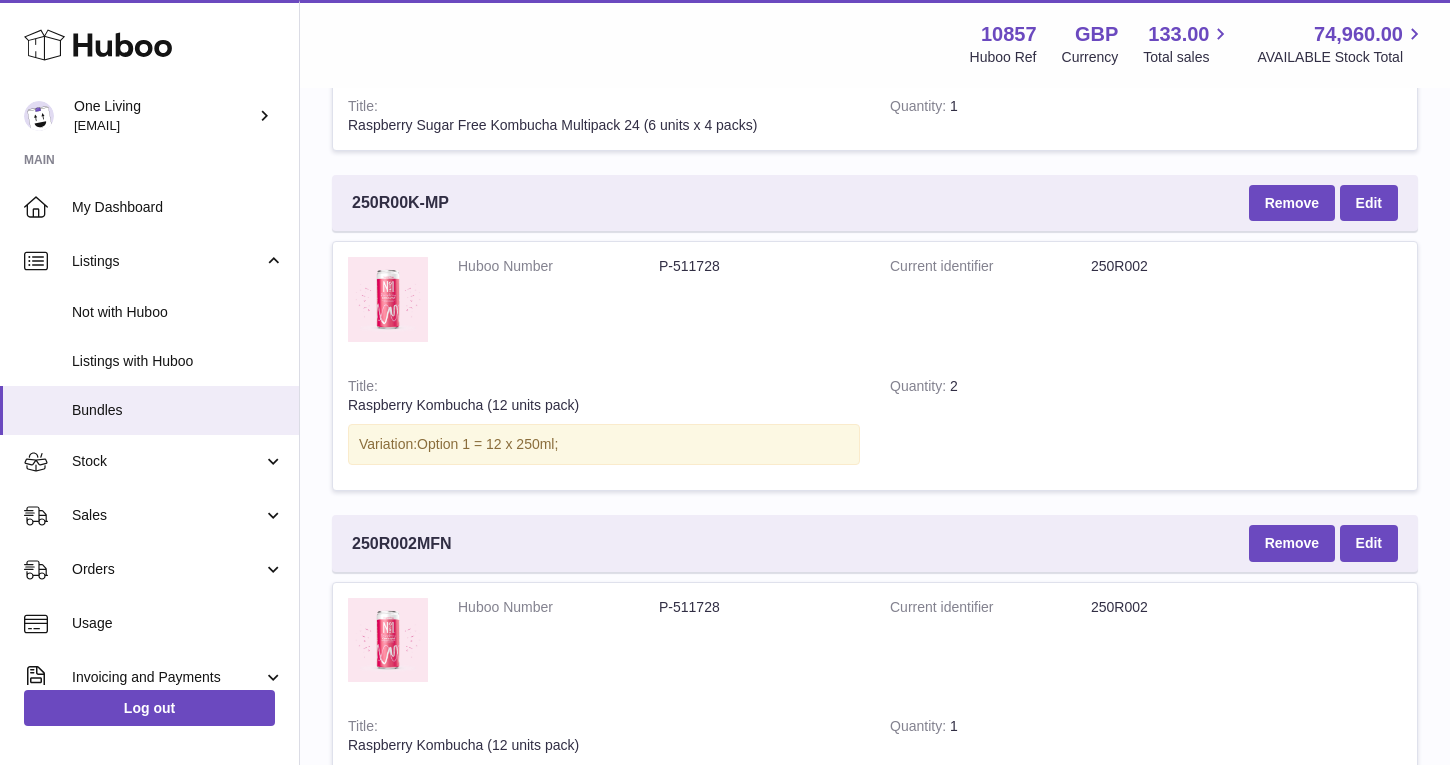 scroll, scrollTop: 5473, scrollLeft: 0, axis: vertical 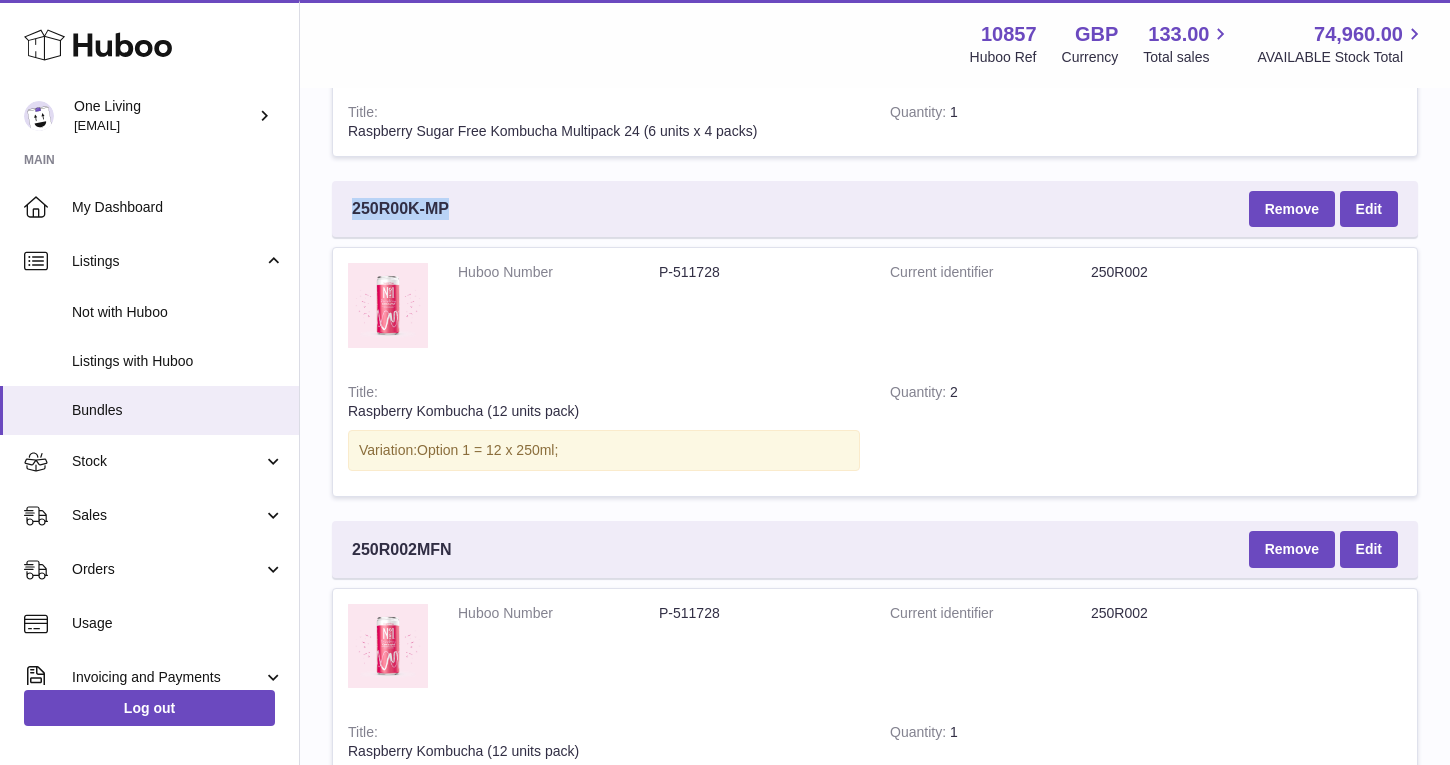 drag, startPoint x: 467, startPoint y: 214, endPoint x: 356, endPoint y: 209, distance: 111.11256 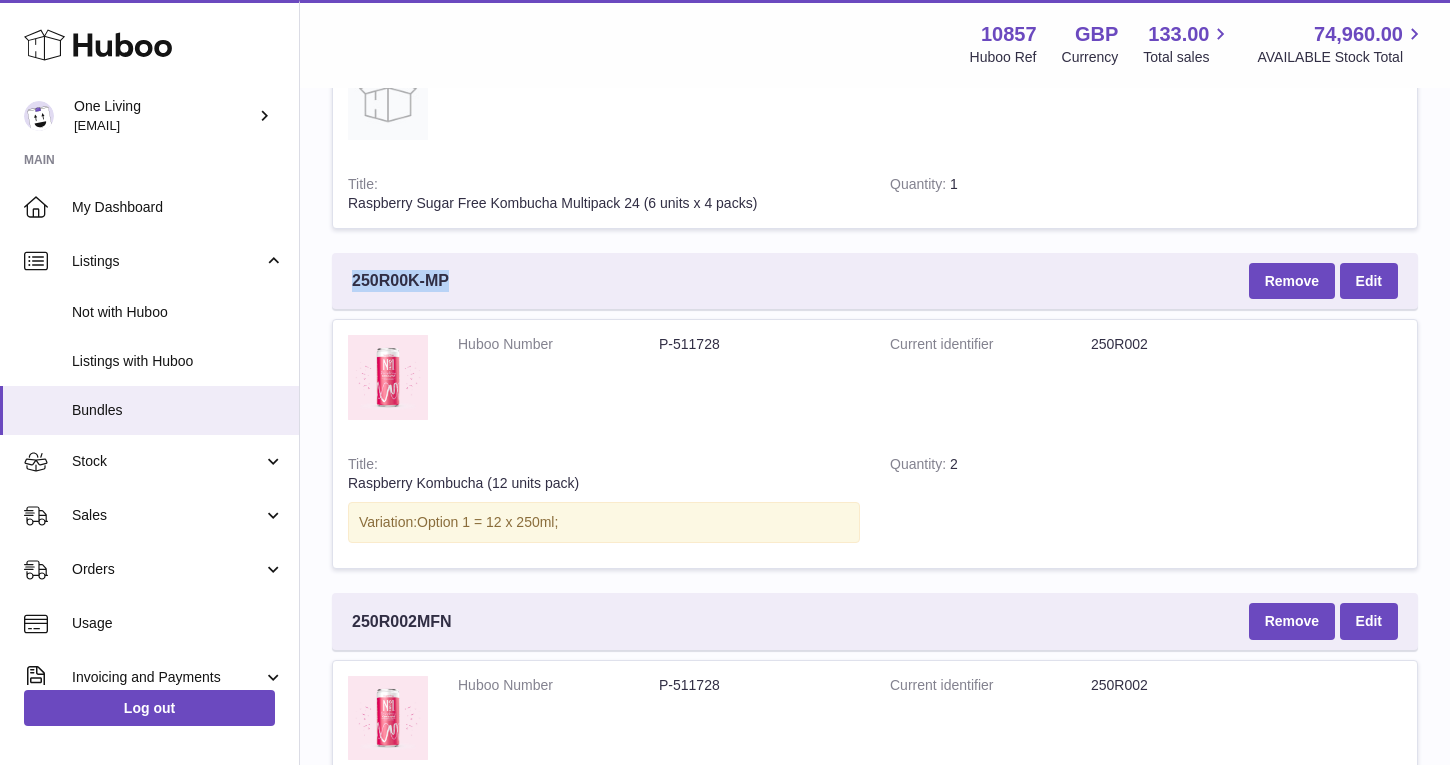 scroll, scrollTop: 5399, scrollLeft: 0, axis: vertical 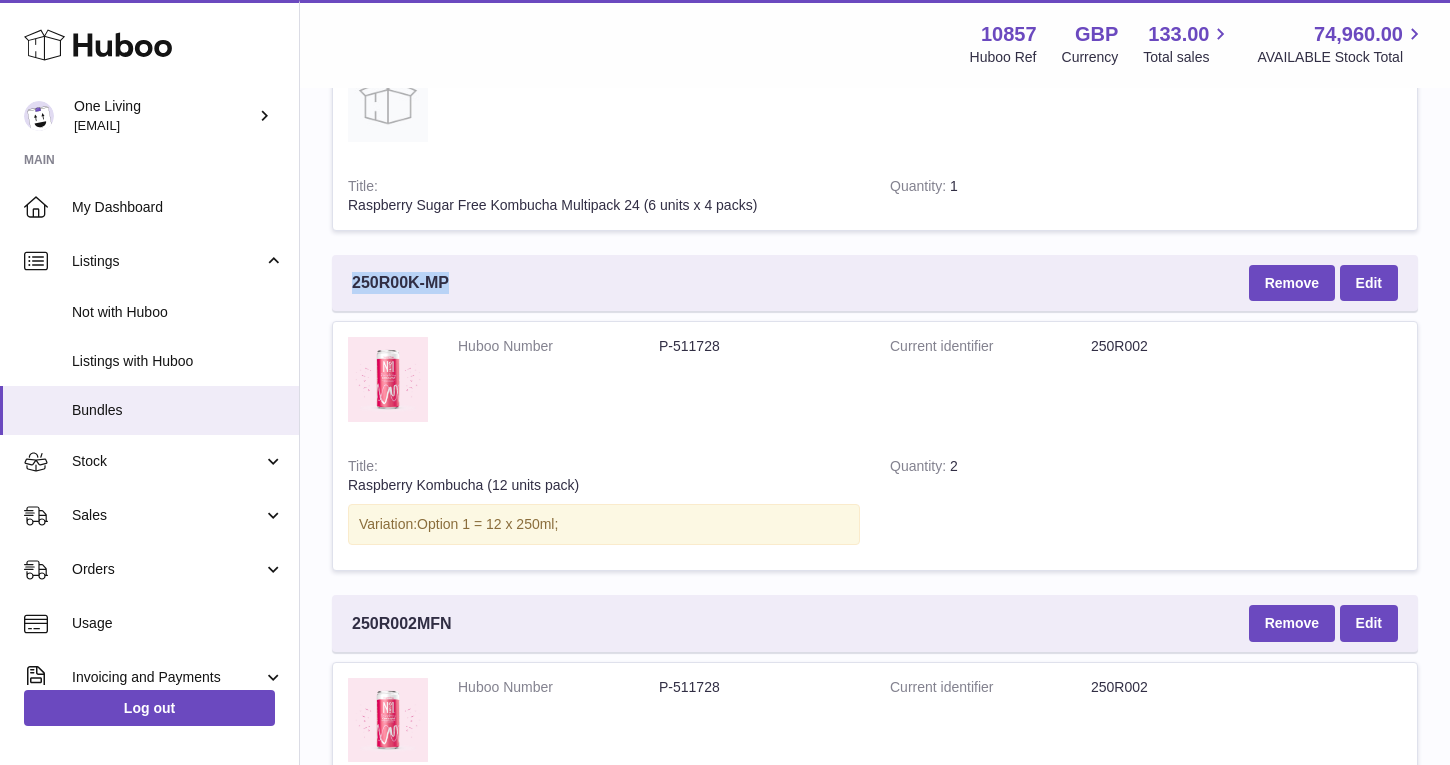 copy on "250R00K-MP" 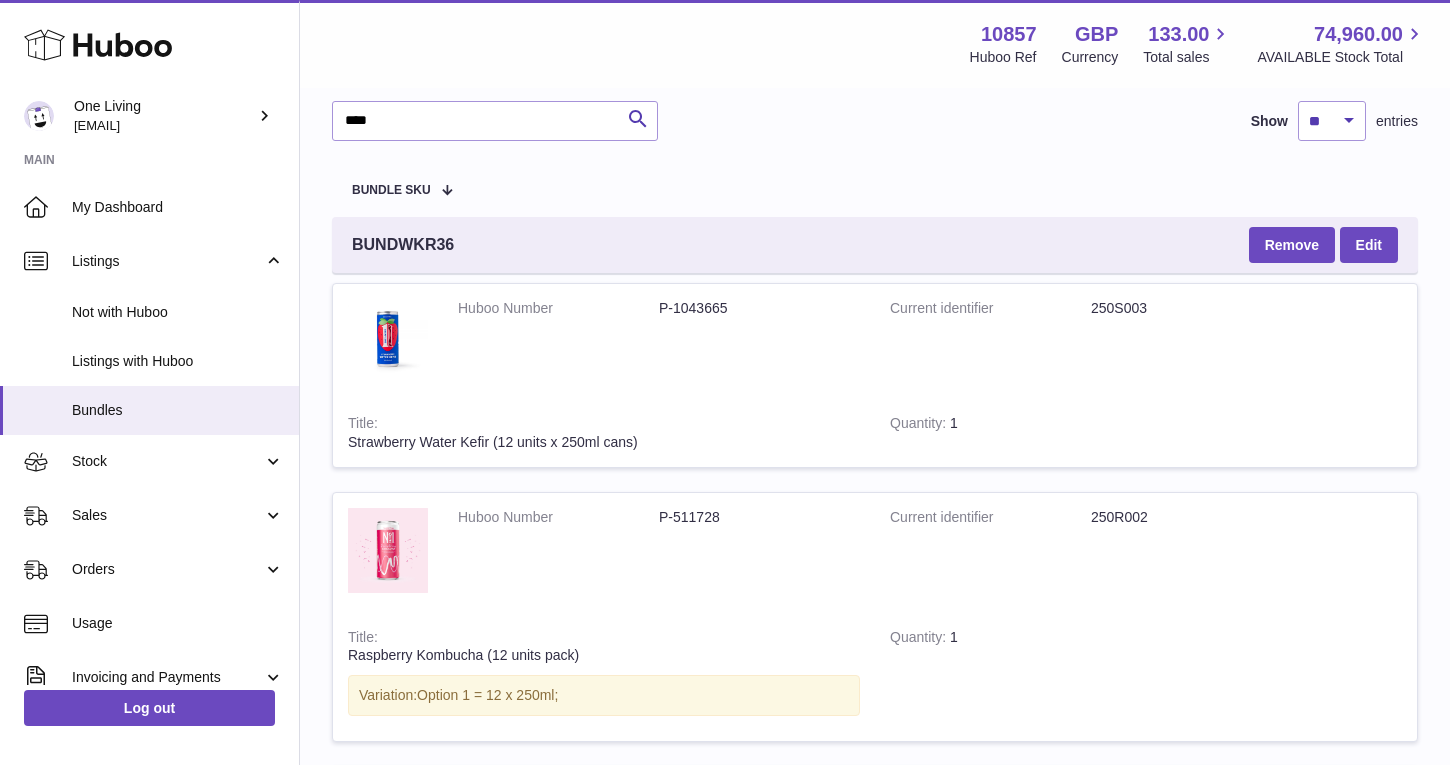 scroll, scrollTop: 0, scrollLeft: 0, axis: both 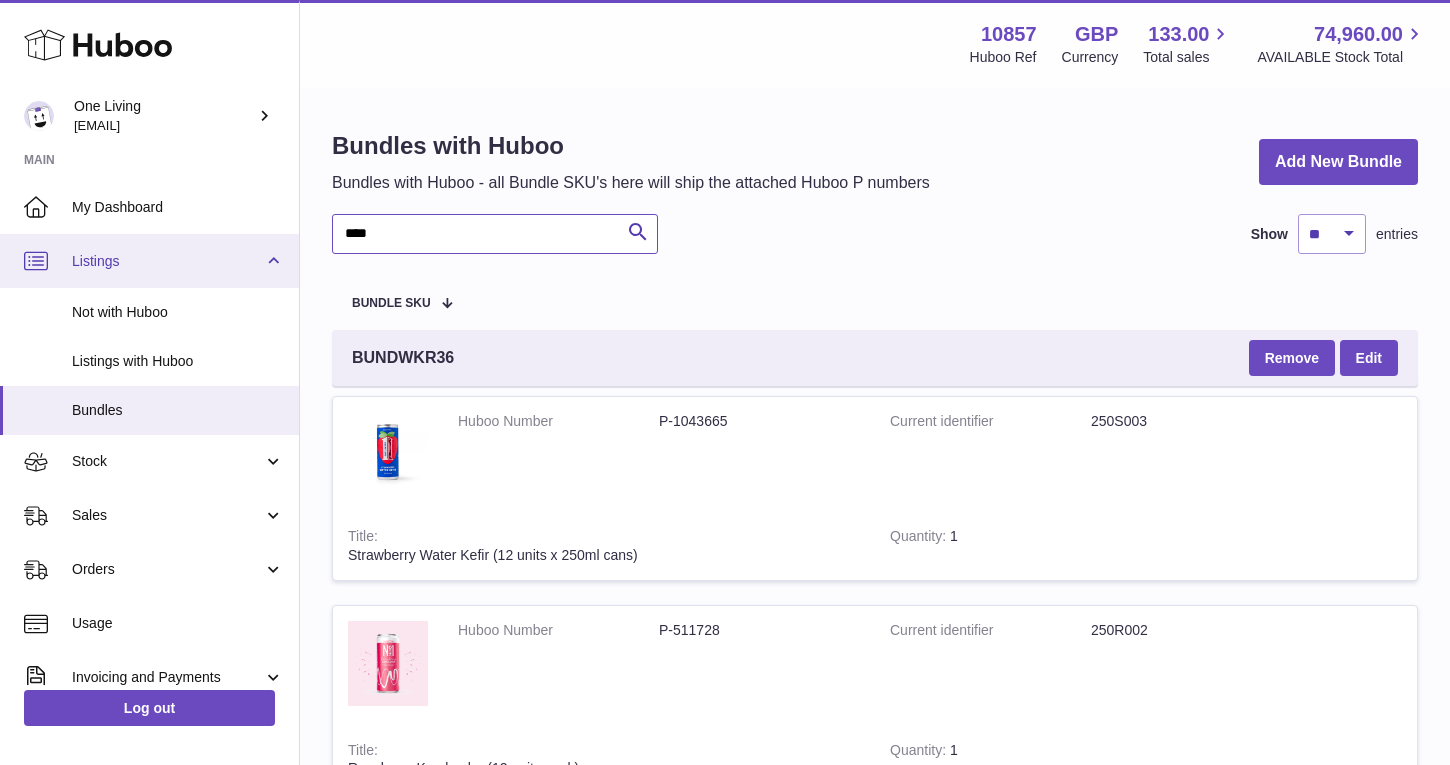 drag, startPoint x: 392, startPoint y: 229, endPoint x: 264, endPoint y: 237, distance: 128.24976 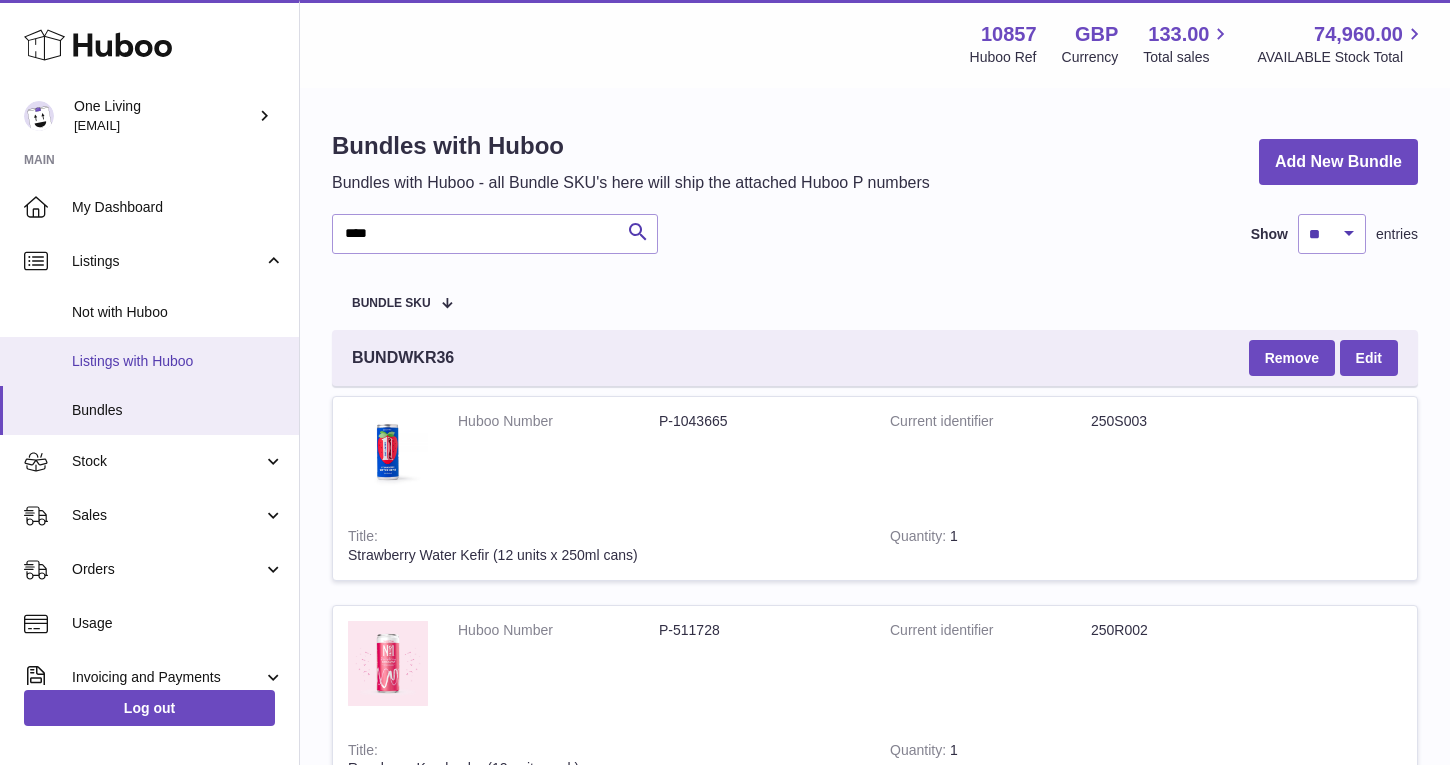 click on "Listings with Huboo" at bounding box center [178, 361] 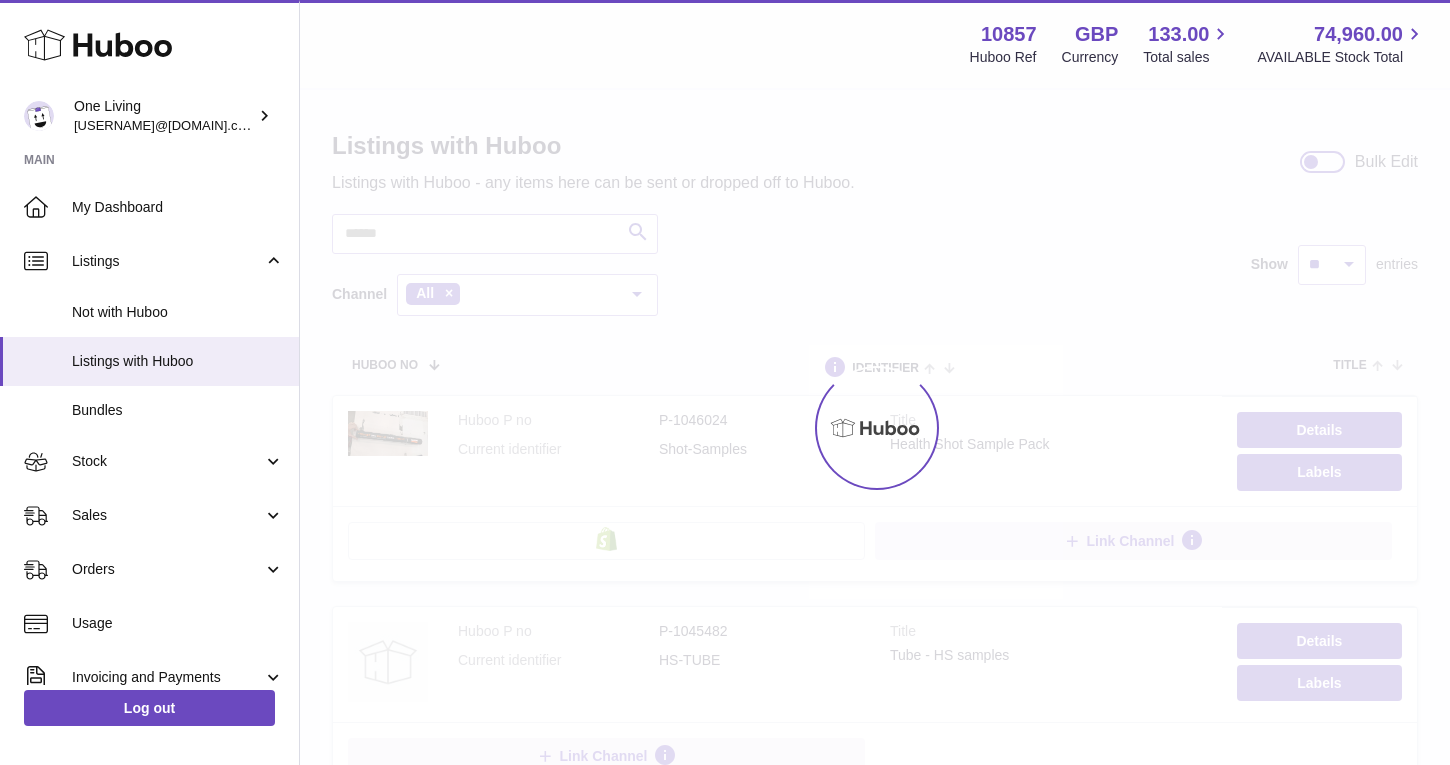 scroll, scrollTop: 0, scrollLeft: 0, axis: both 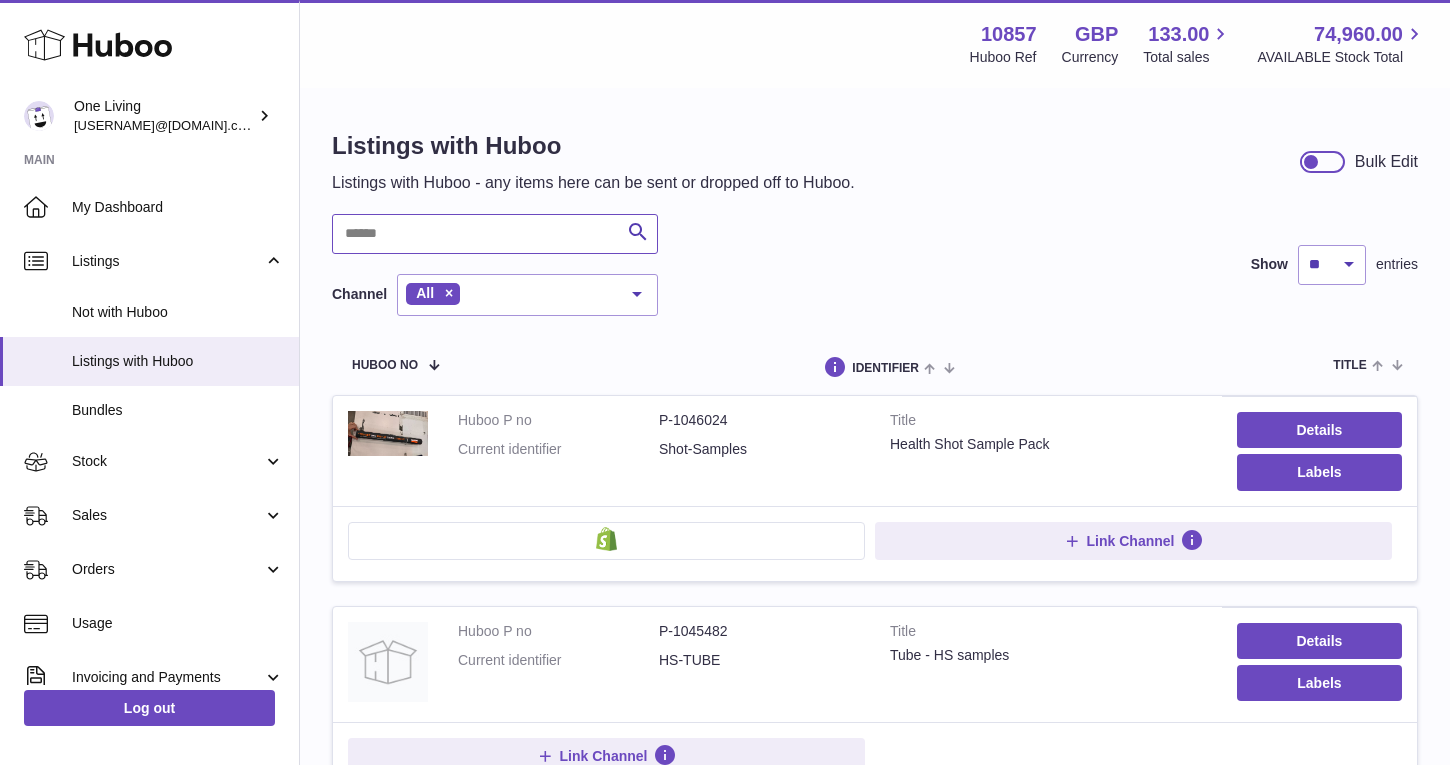 click at bounding box center (495, 234) 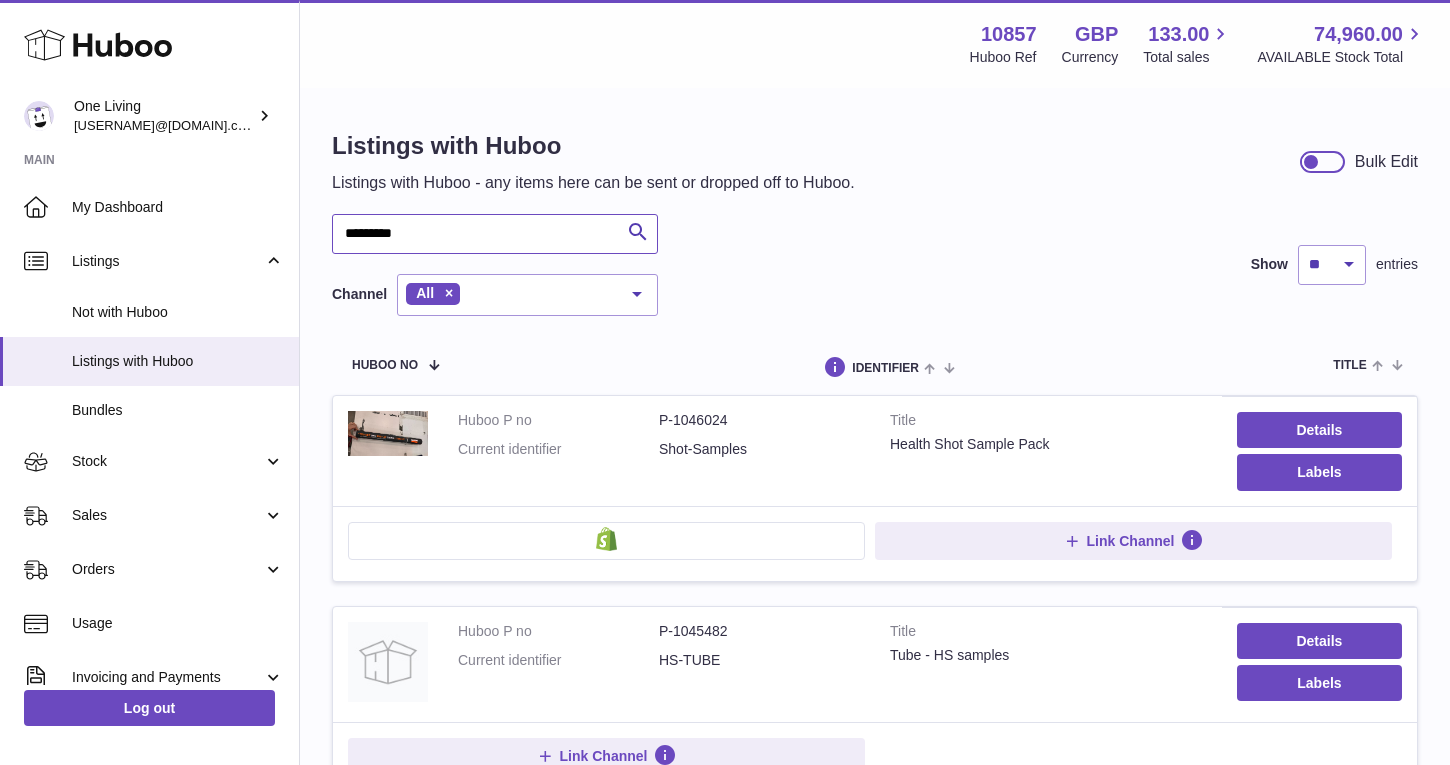 type on "*********" 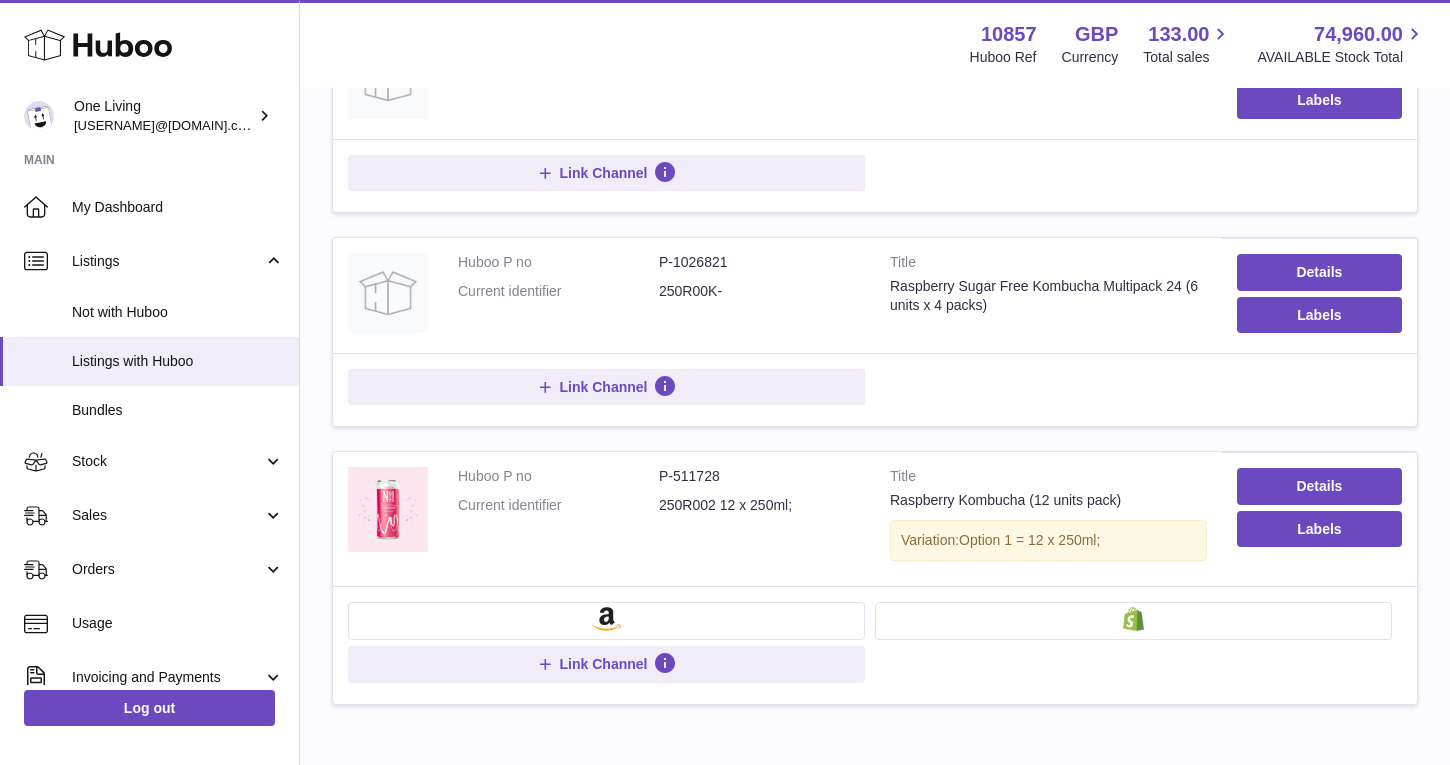 scroll, scrollTop: 435, scrollLeft: 0, axis: vertical 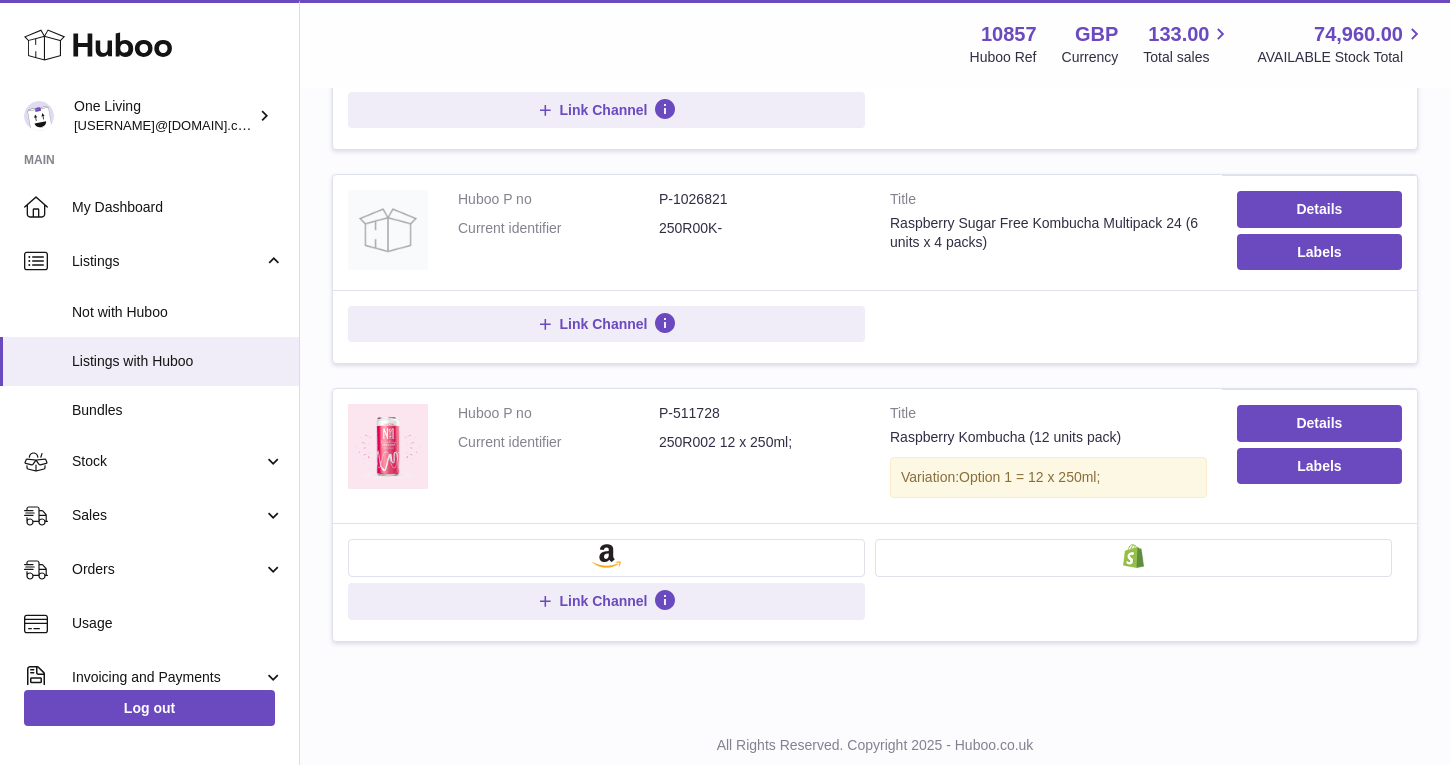 drag, startPoint x: 752, startPoint y: 234, endPoint x: 658, endPoint y: 231, distance: 94.04786 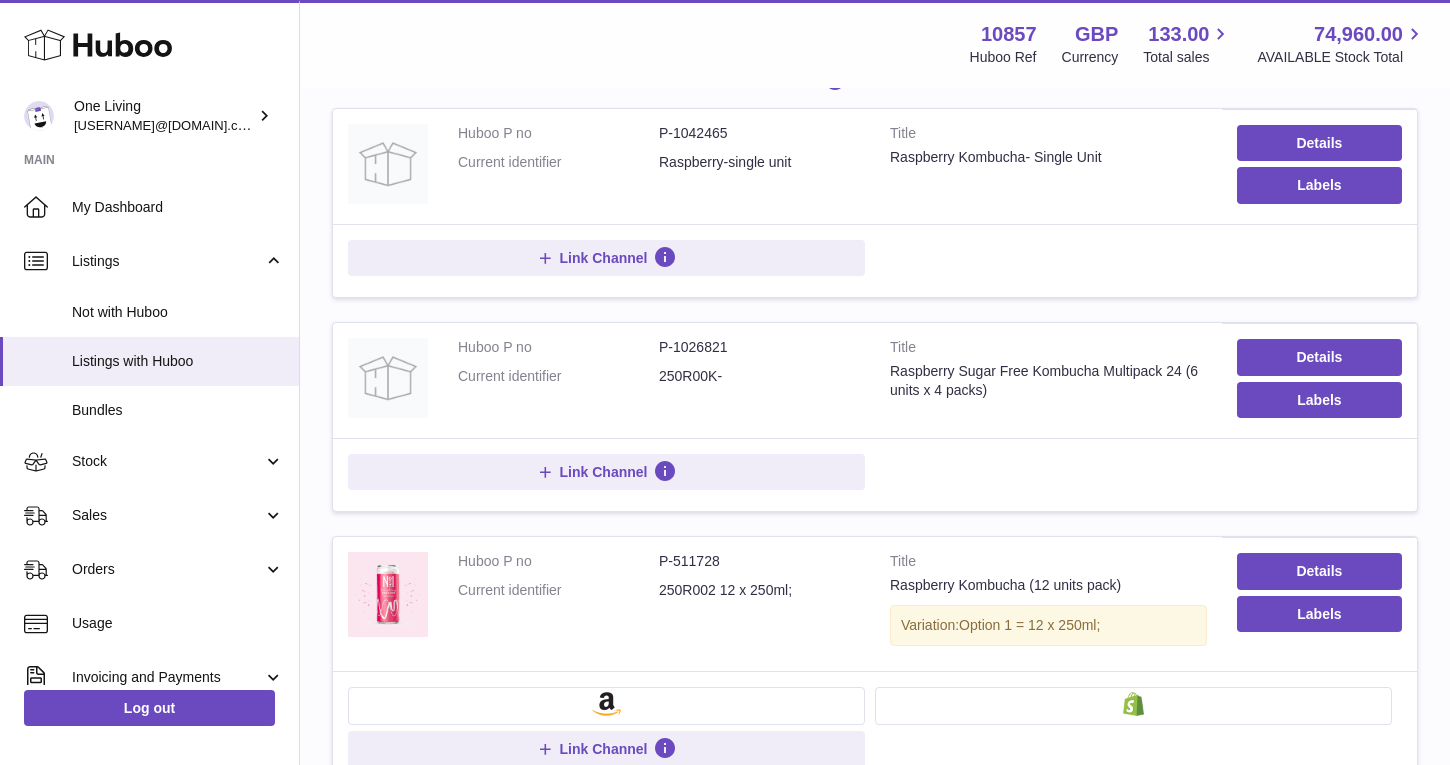 scroll, scrollTop: 299, scrollLeft: 0, axis: vertical 